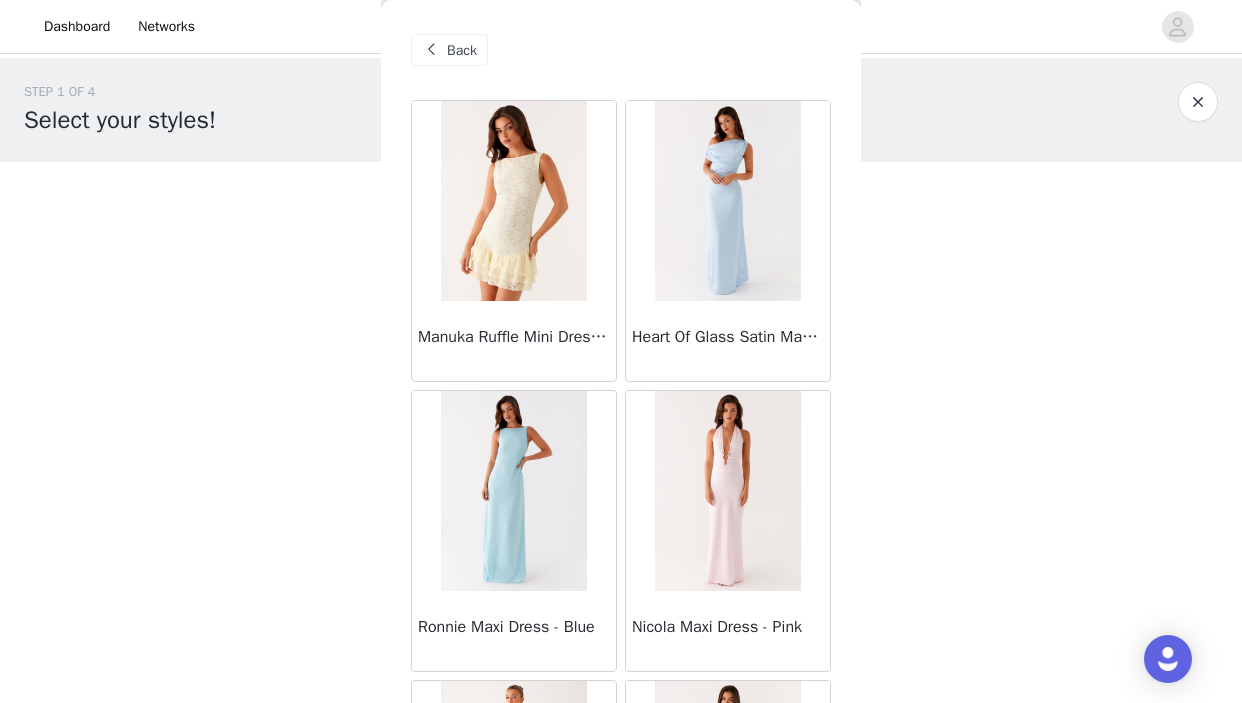 scroll, scrollTop: 0, scrollLeft: 0, axis: both 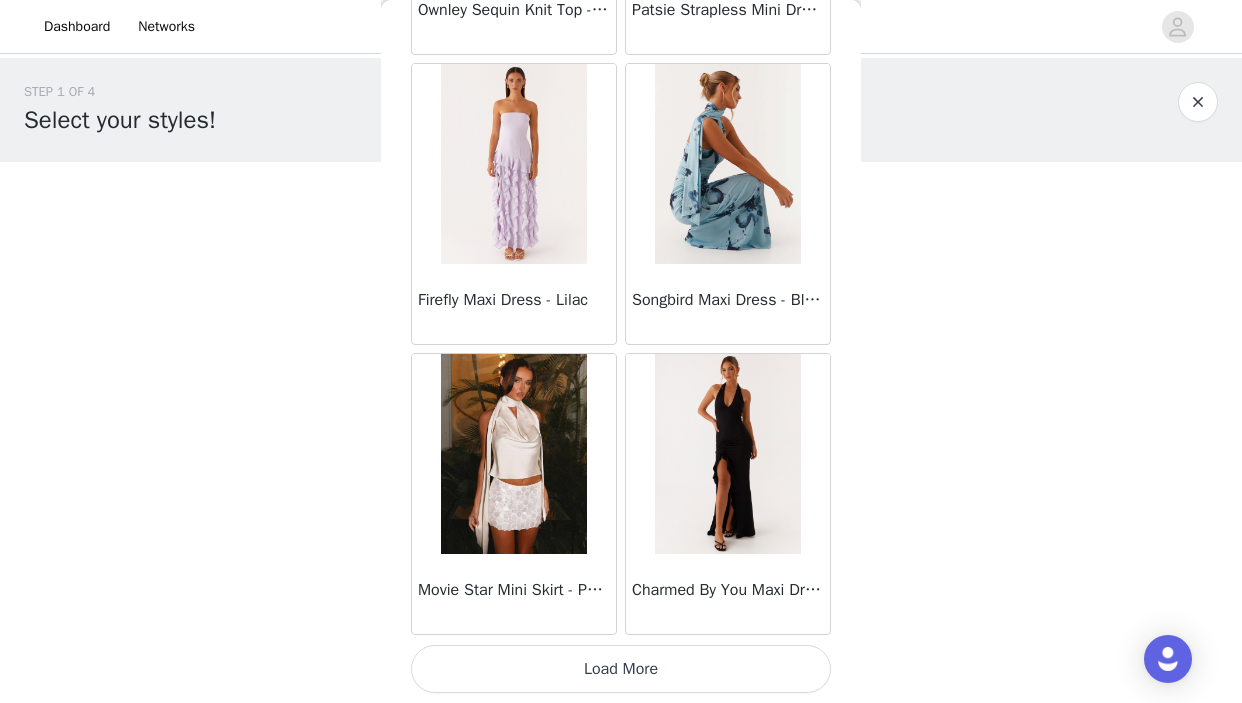 click on "Load More" at bounding box center (621, 669) 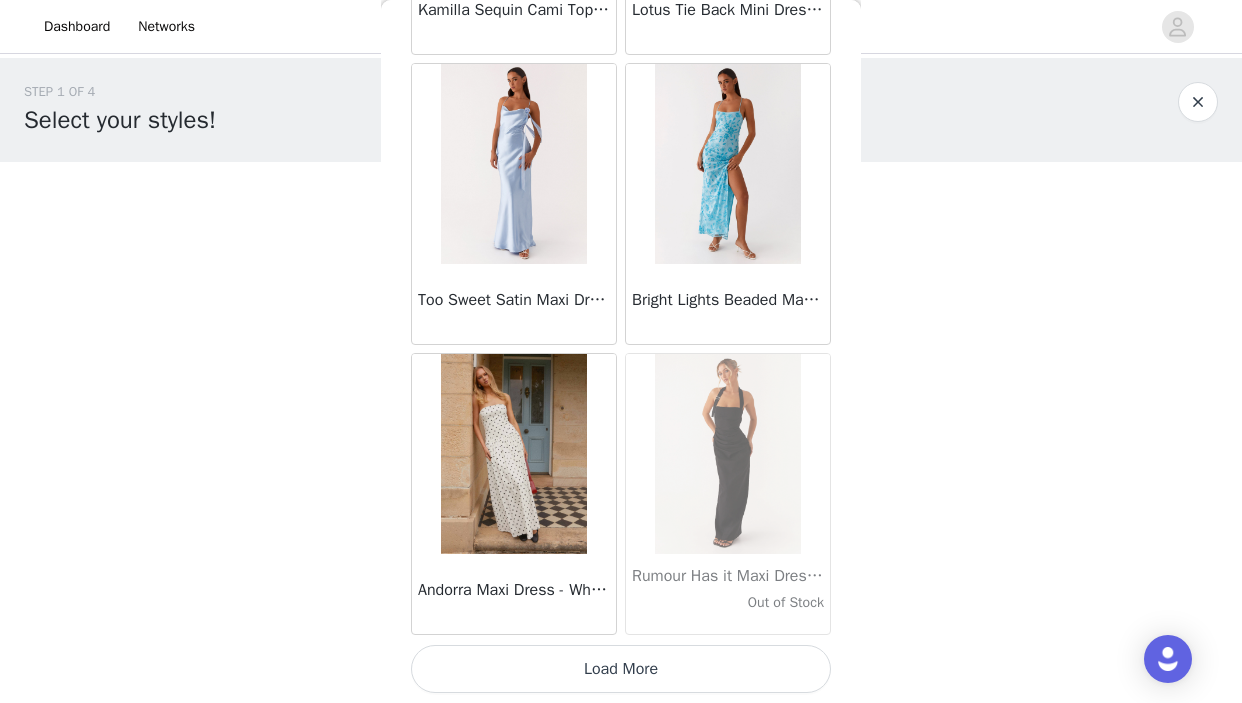 scroll, scrollTop: 13957, scrollLeft: 0, axis: vertical 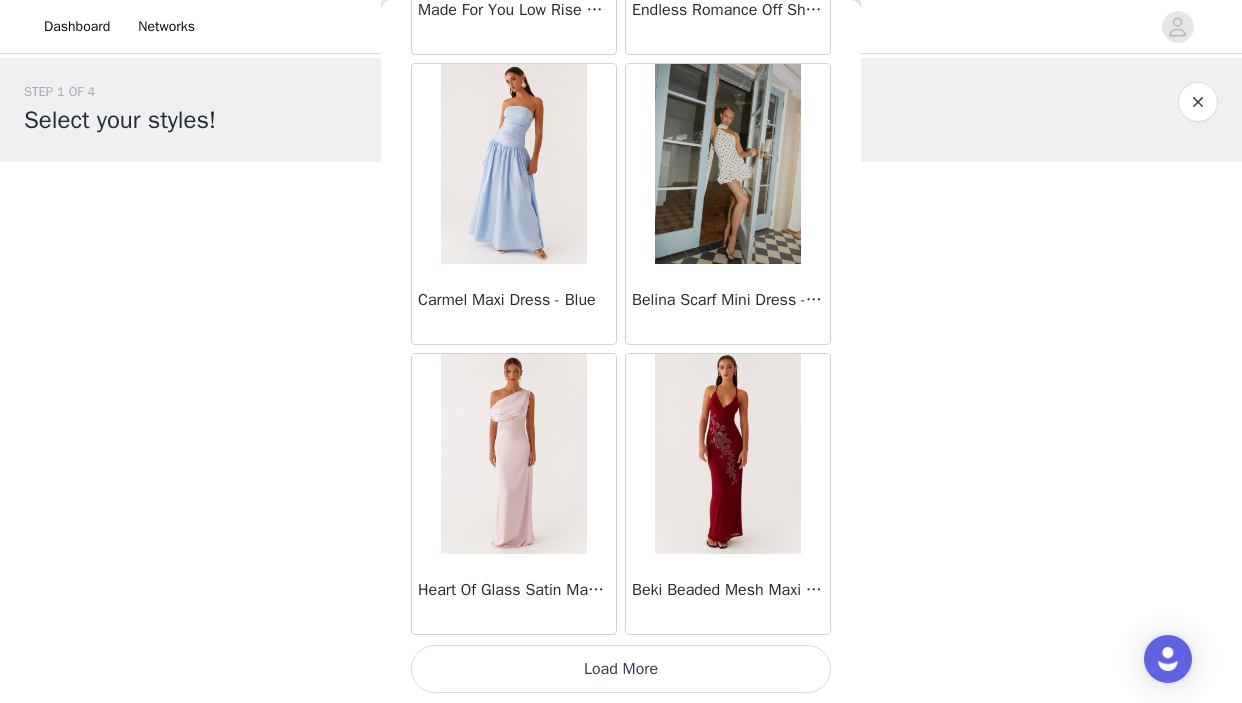 click on "Load More" at bounding box center [621, 669] 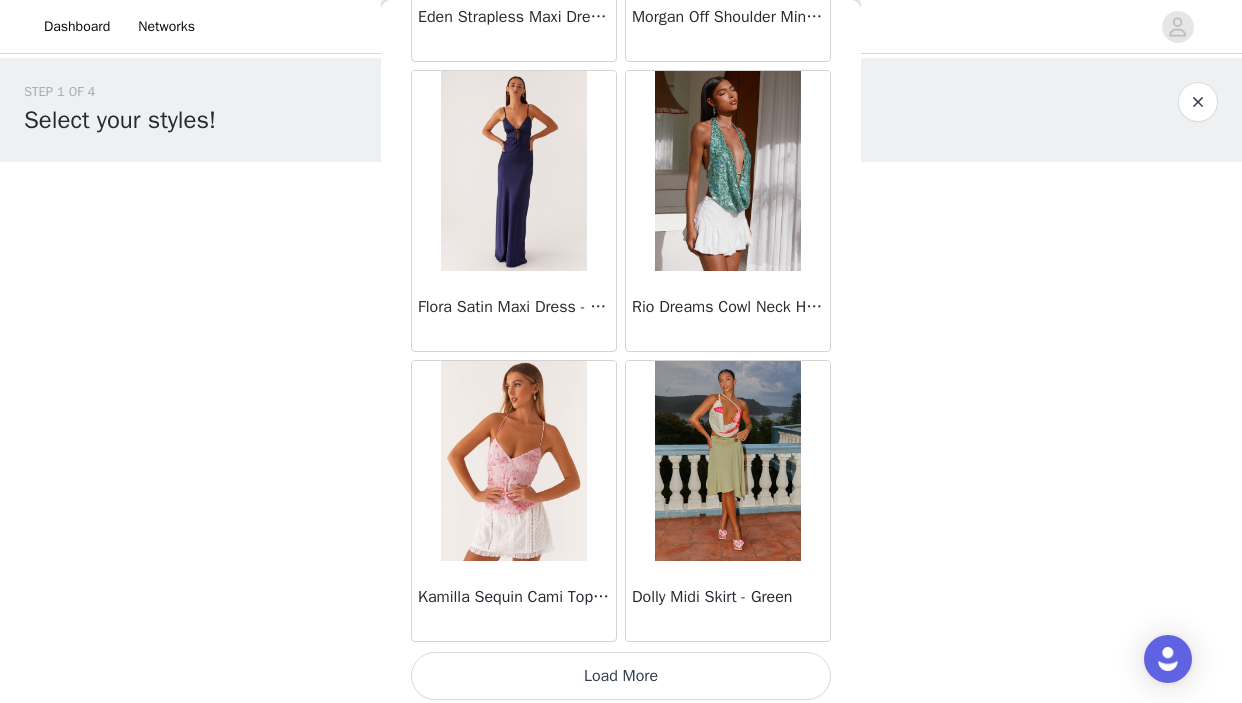 click on "Load More" at bounding box center [621, 676] 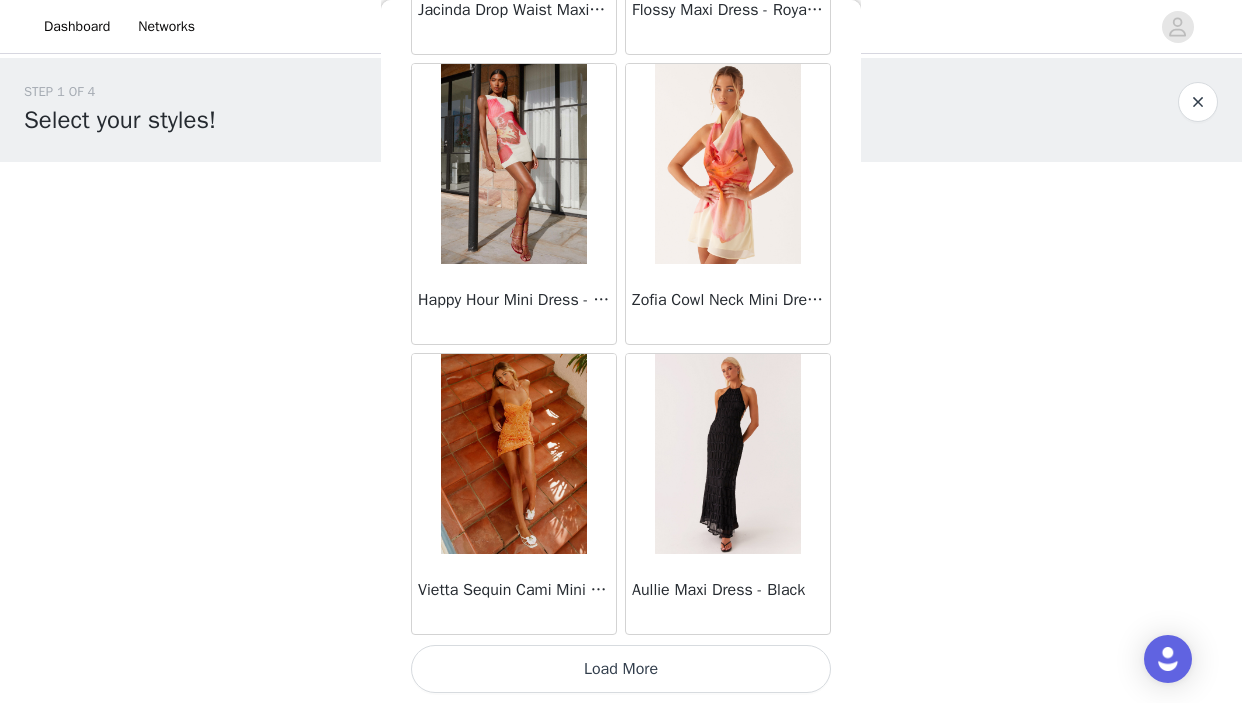 scroll, scrollTop: 22657, scrollLeft: 0, axis: vertical 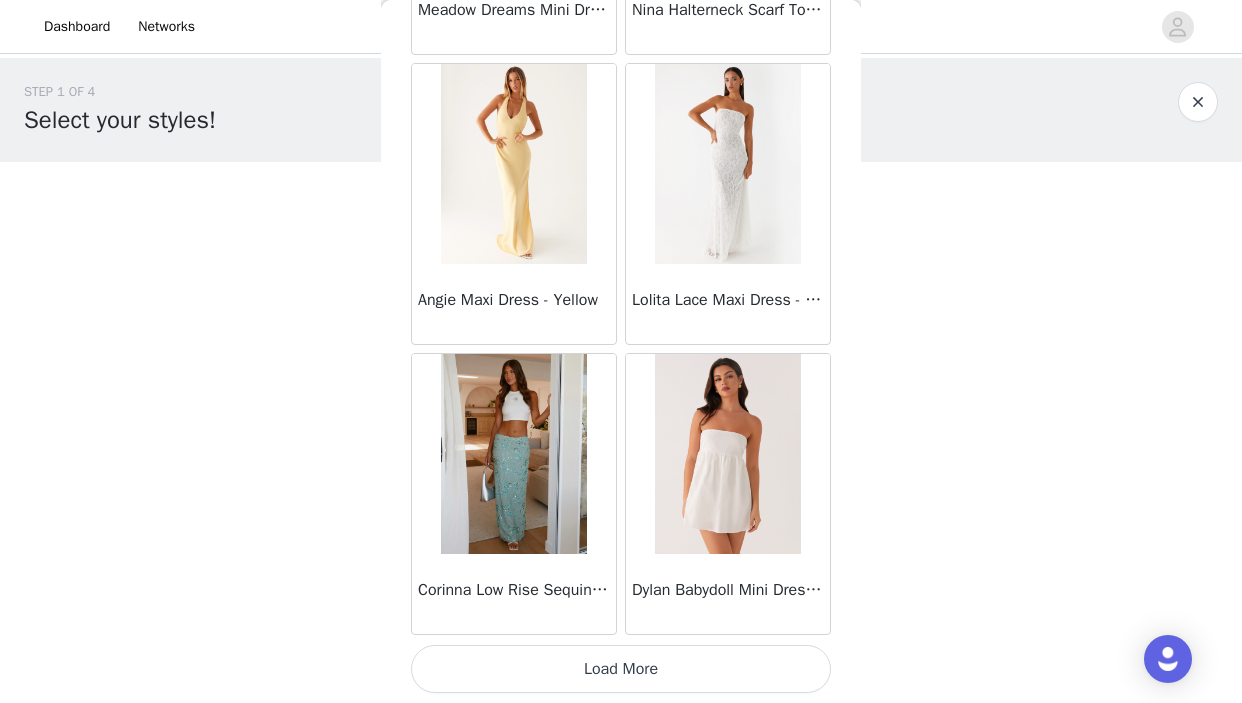 click on "Load More" at bounding box center (621, 669) 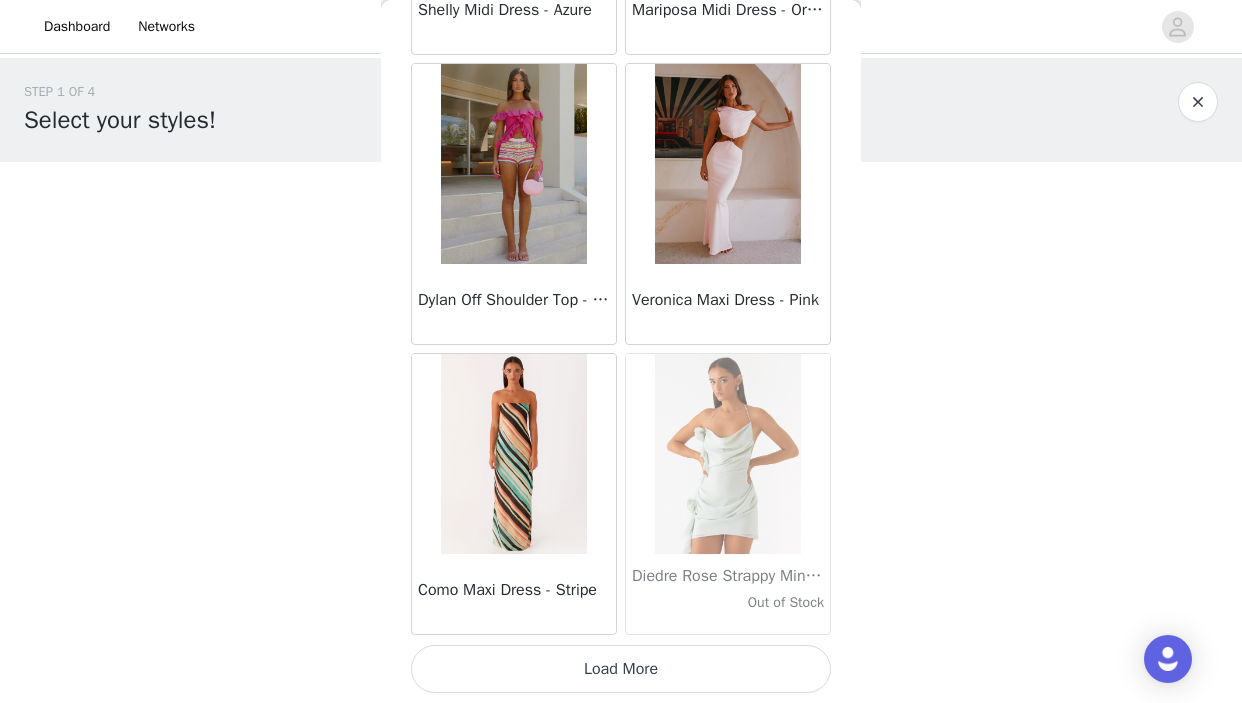 click on "Load More" at bounding box center [621, 669] 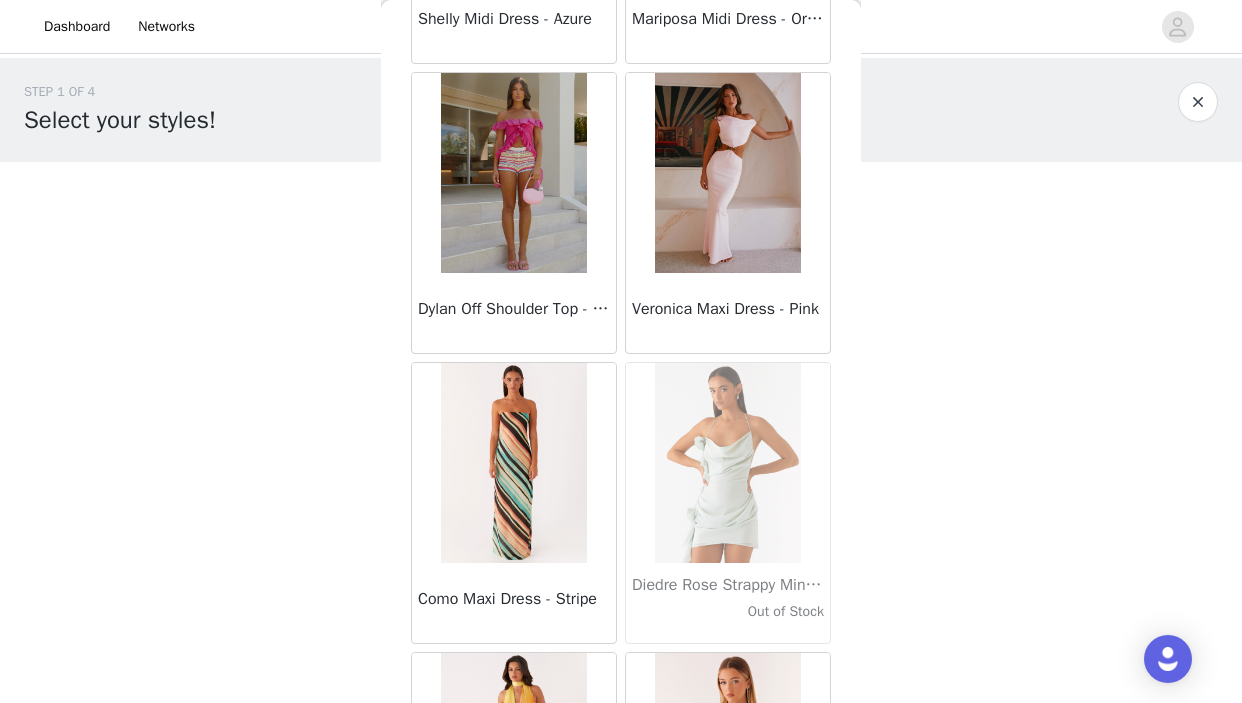 scroll, scrollTop: 0, scrollLeft: 0, axis: both 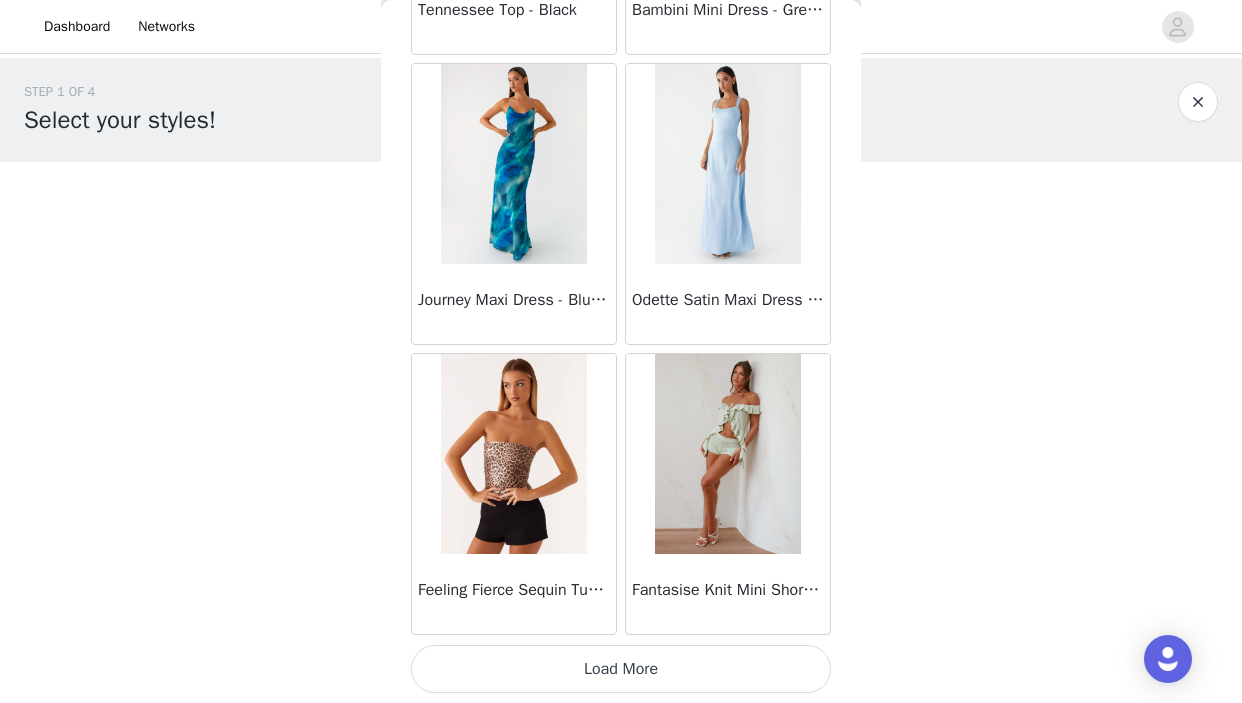 click on "Load More" at bounding box center [621, 669] 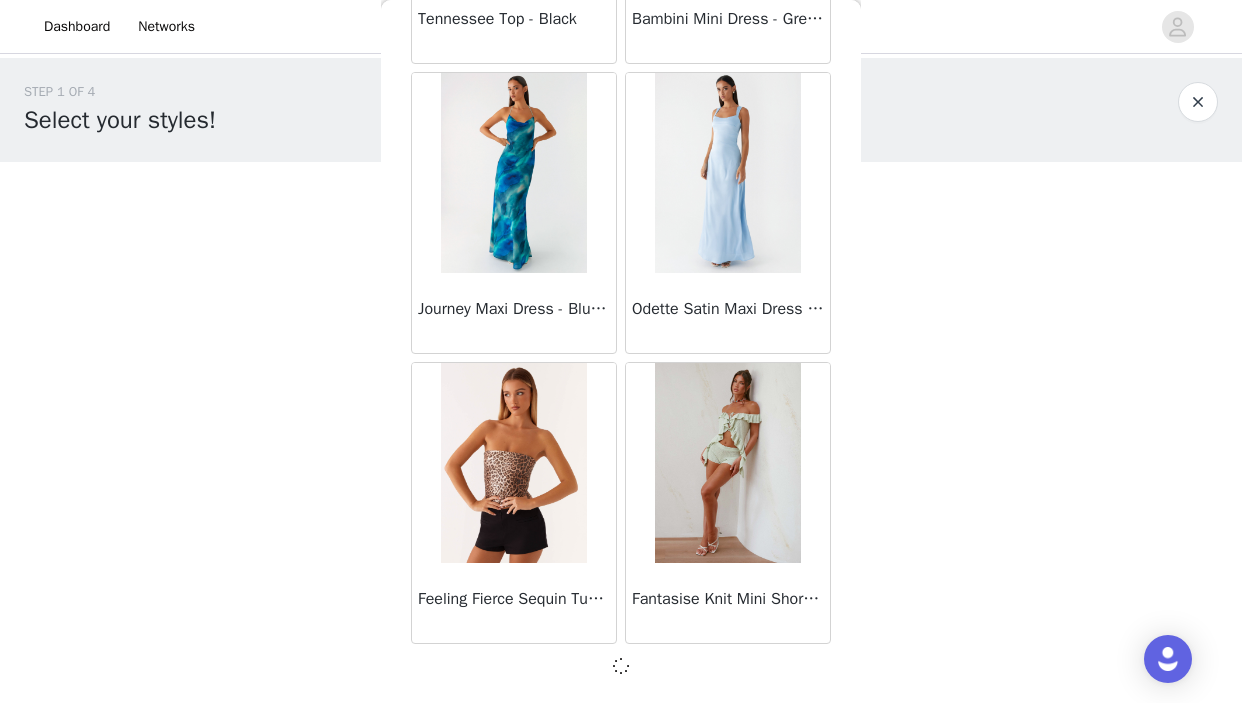 scroll, scrollTop: 31348, scrollLeft: 0, axis: vertical 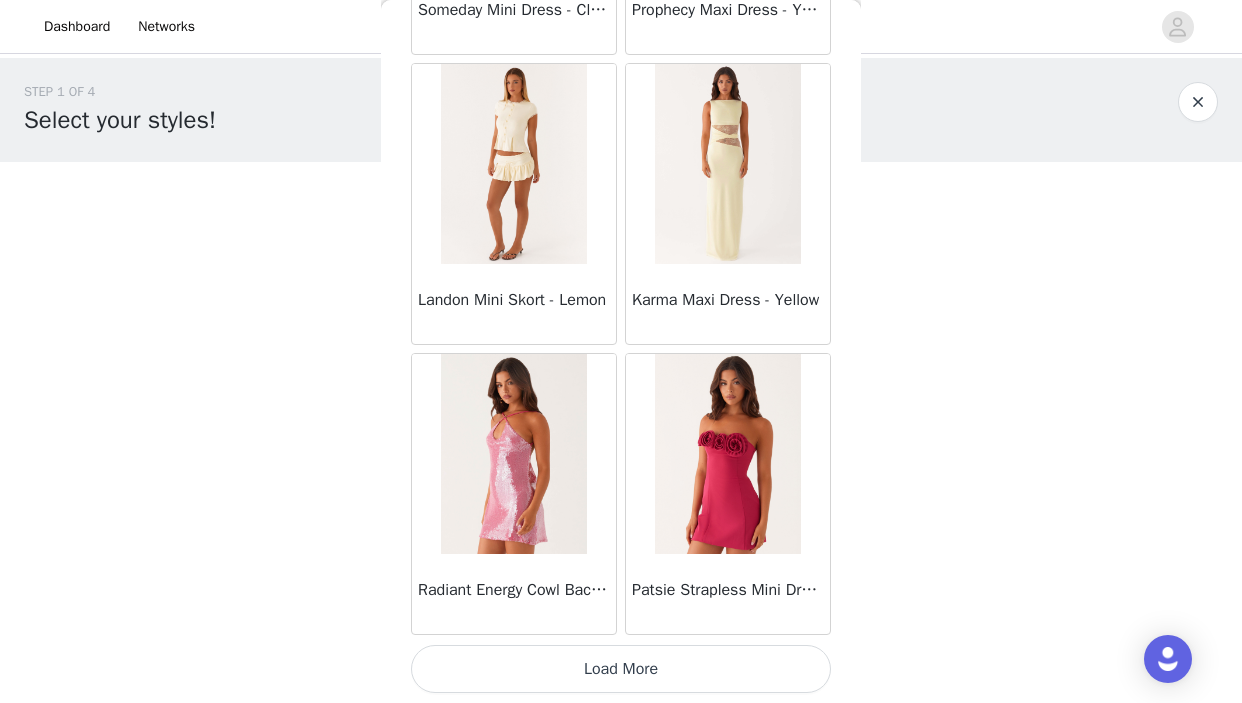 click on "Load More" at bounding box center [621, 669] 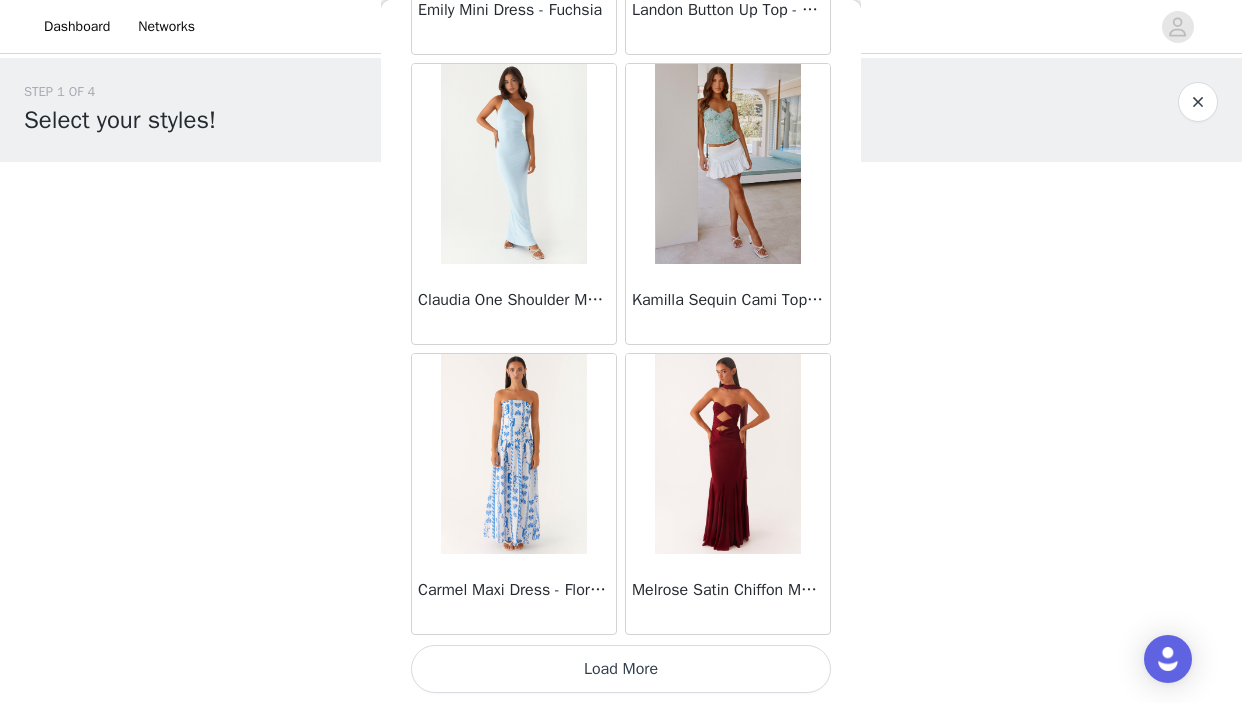 scroll, scrollTop: 37157, scrollLeft: 0, axis: vertical 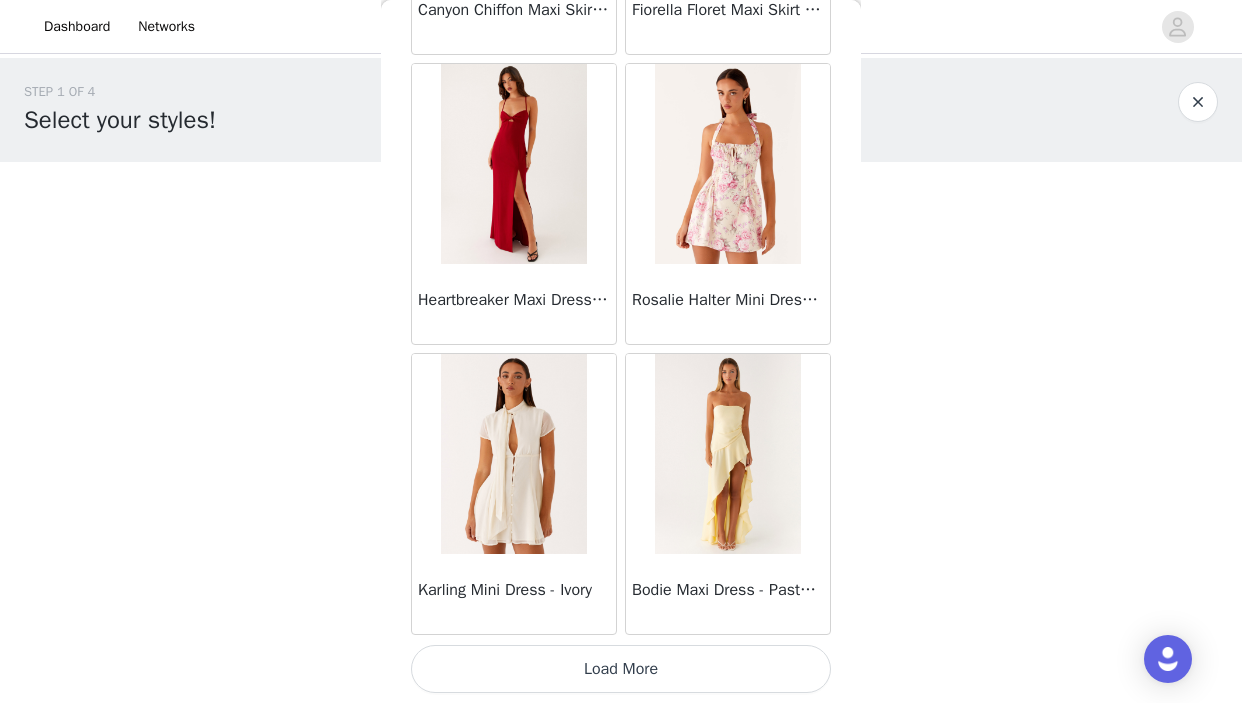 click on "Load More" at bounding box center (621, 669) 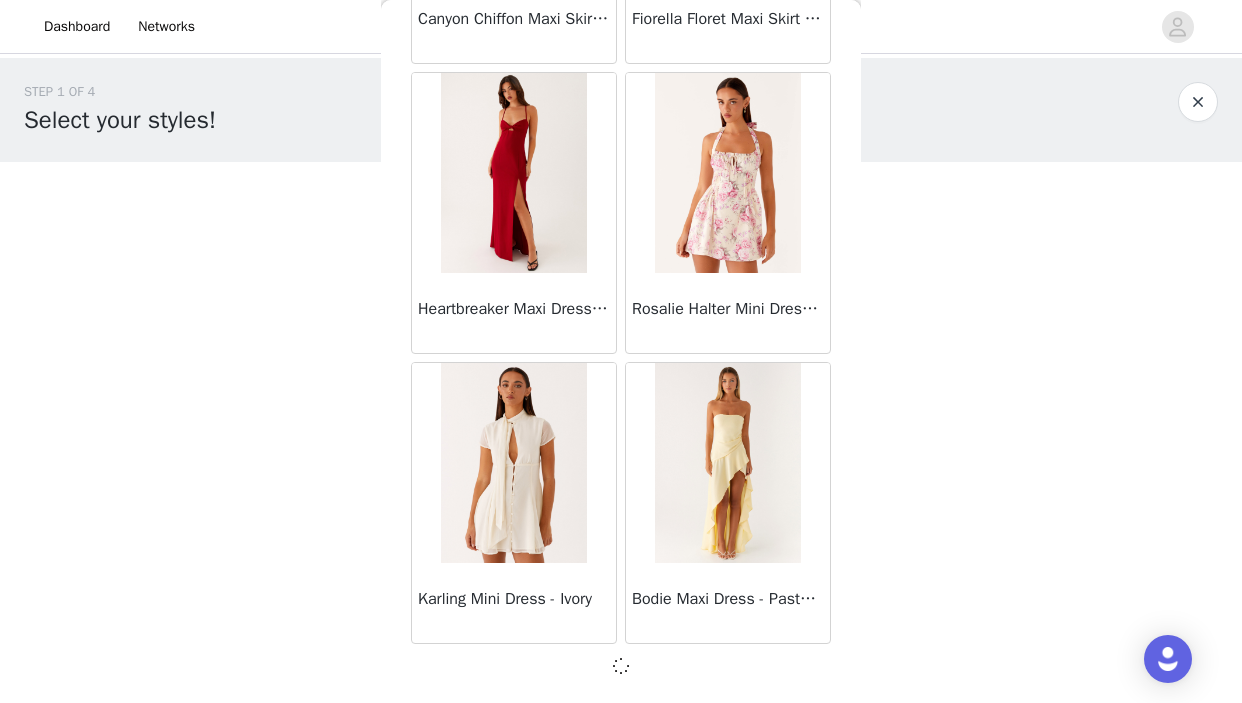 scroll, scrollTop: 40048, scrollLeft: 0, axis: vertical 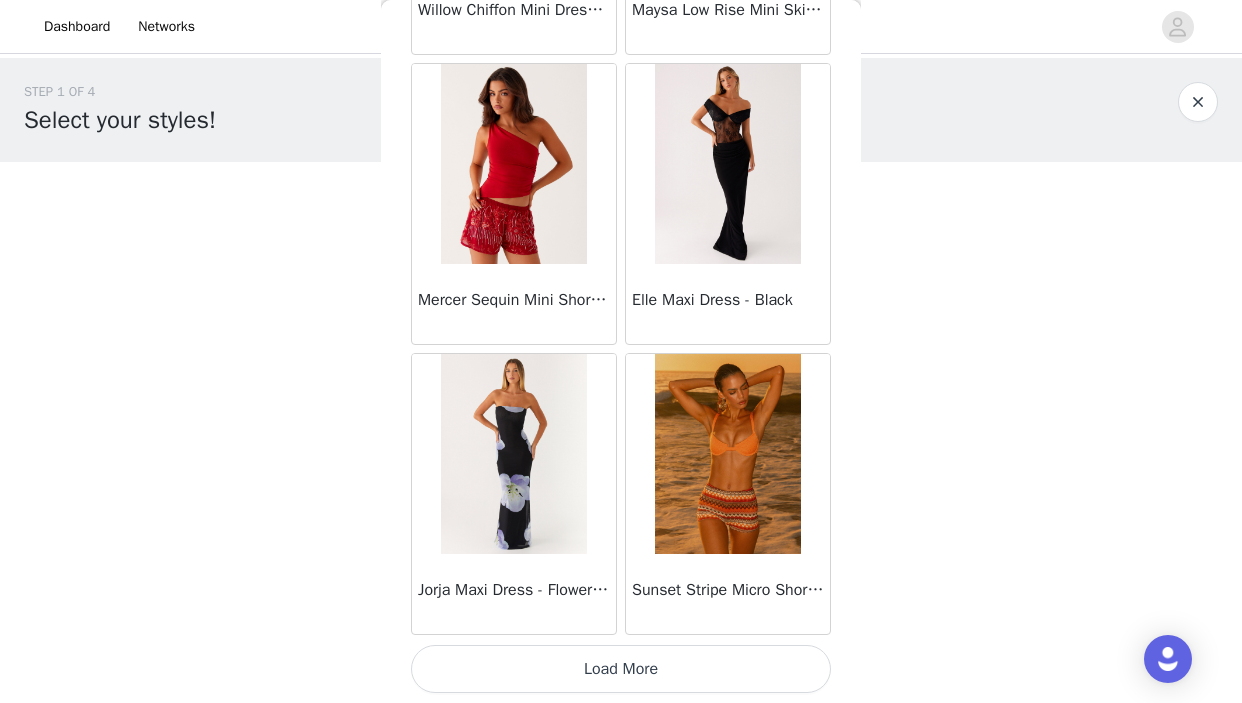 click on "Load More" at bounding box center [621, 669] 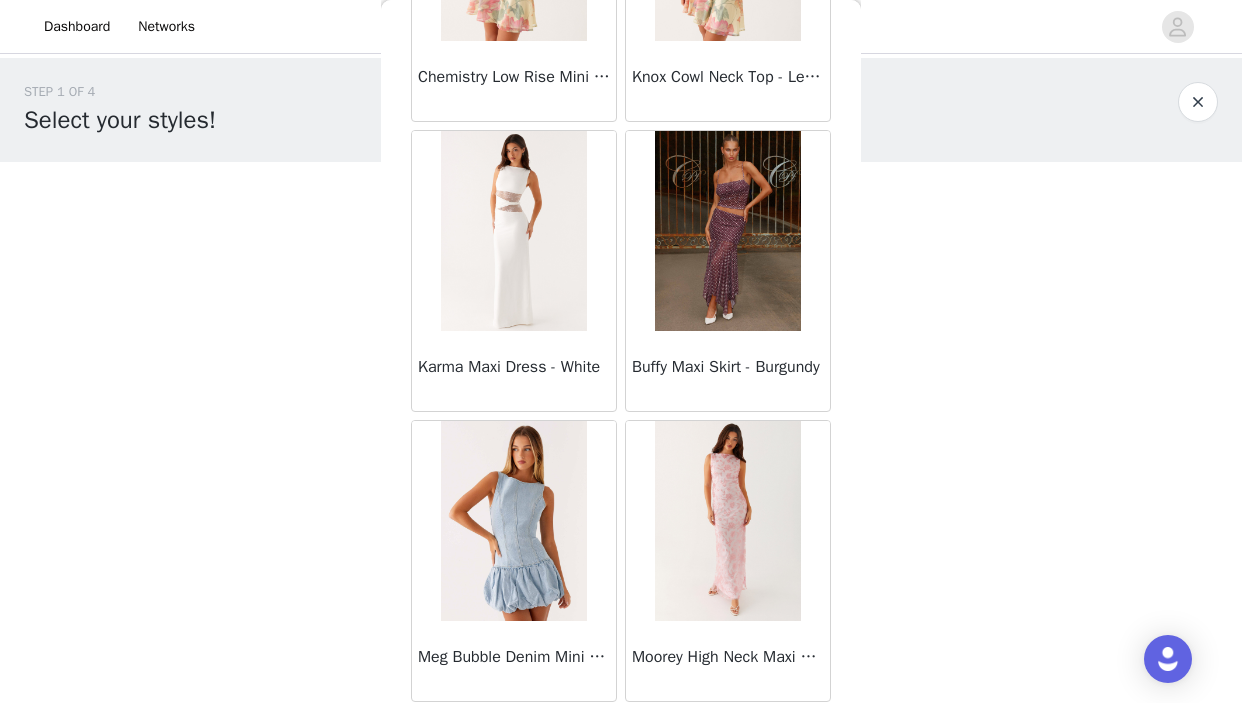 scroll, scrollTop: 44388, scrollLeft: 0, axis: vertical 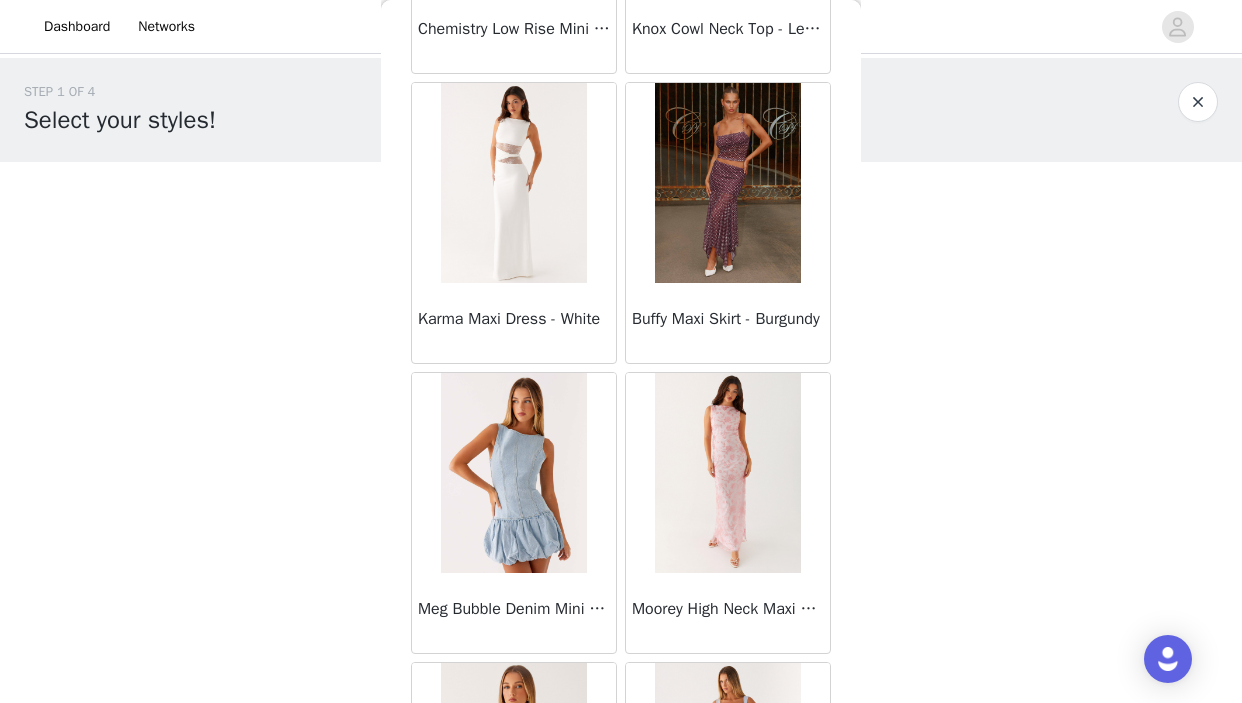 click at bounding box center [513, 183] 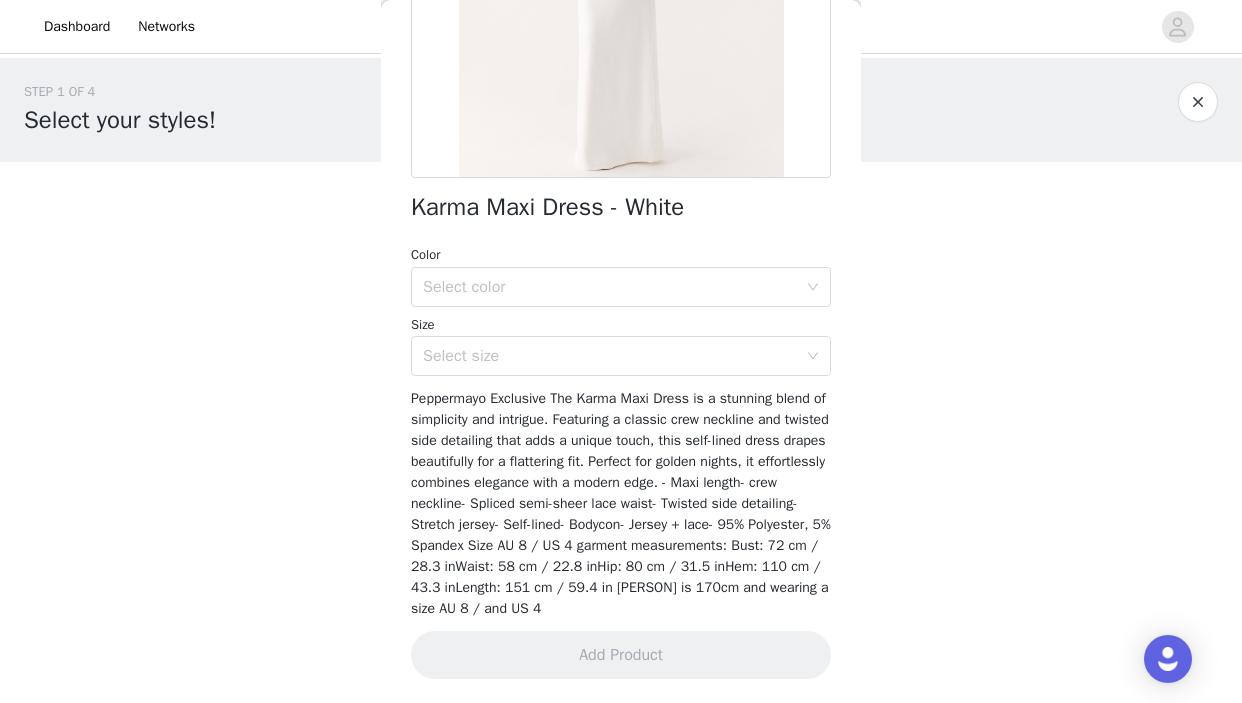 scroll, scrollTop: 371, scrollLeft: 0, axis: vertical 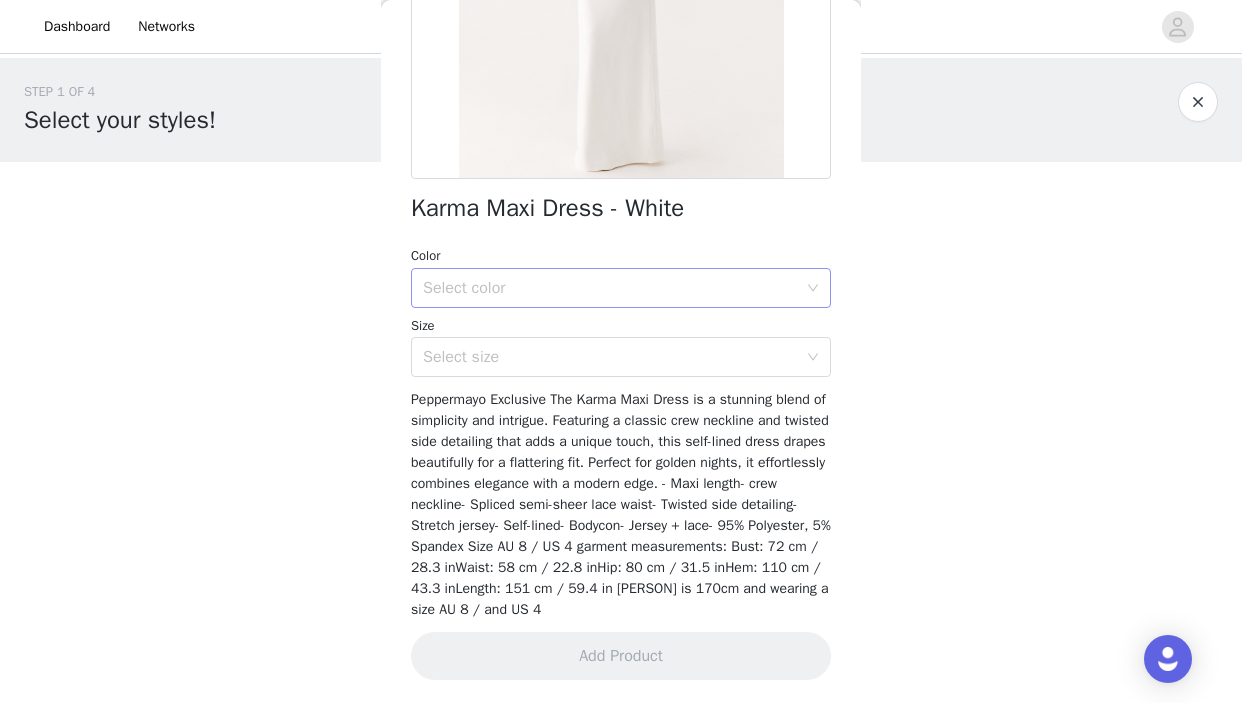 click on "Select color" at bounding box center (610, 288) 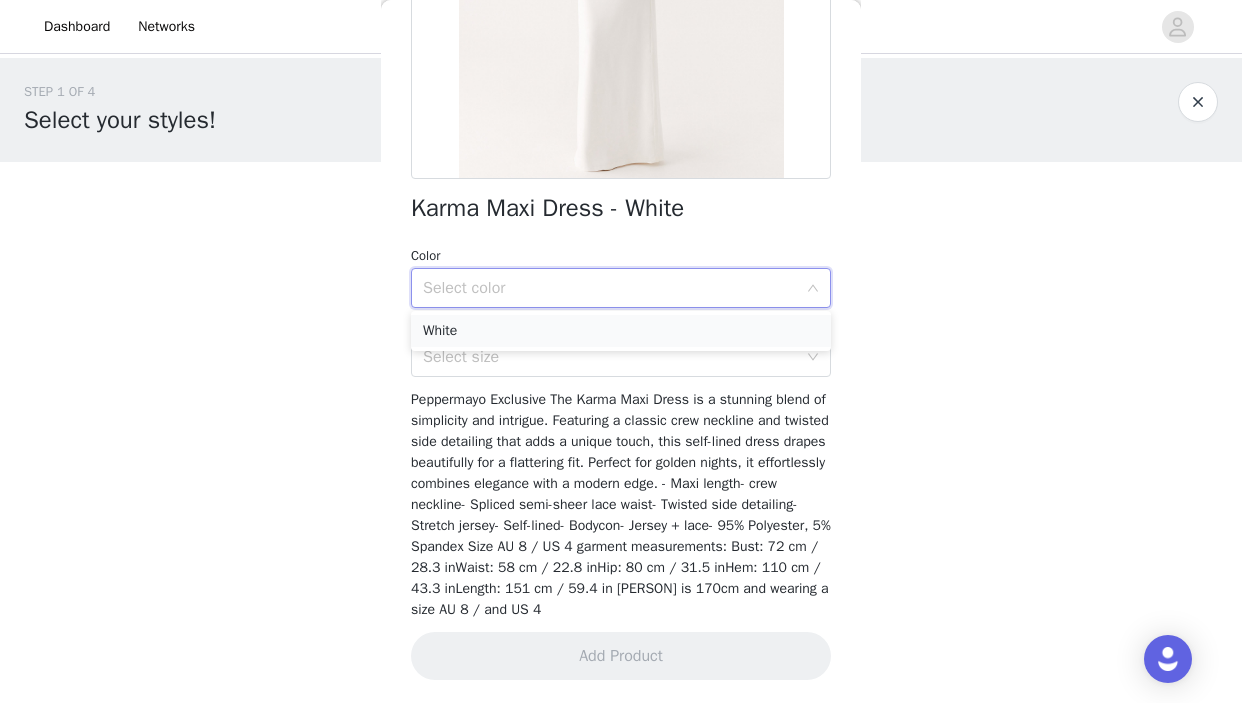 click on "White" at bounding box center [621, 331] 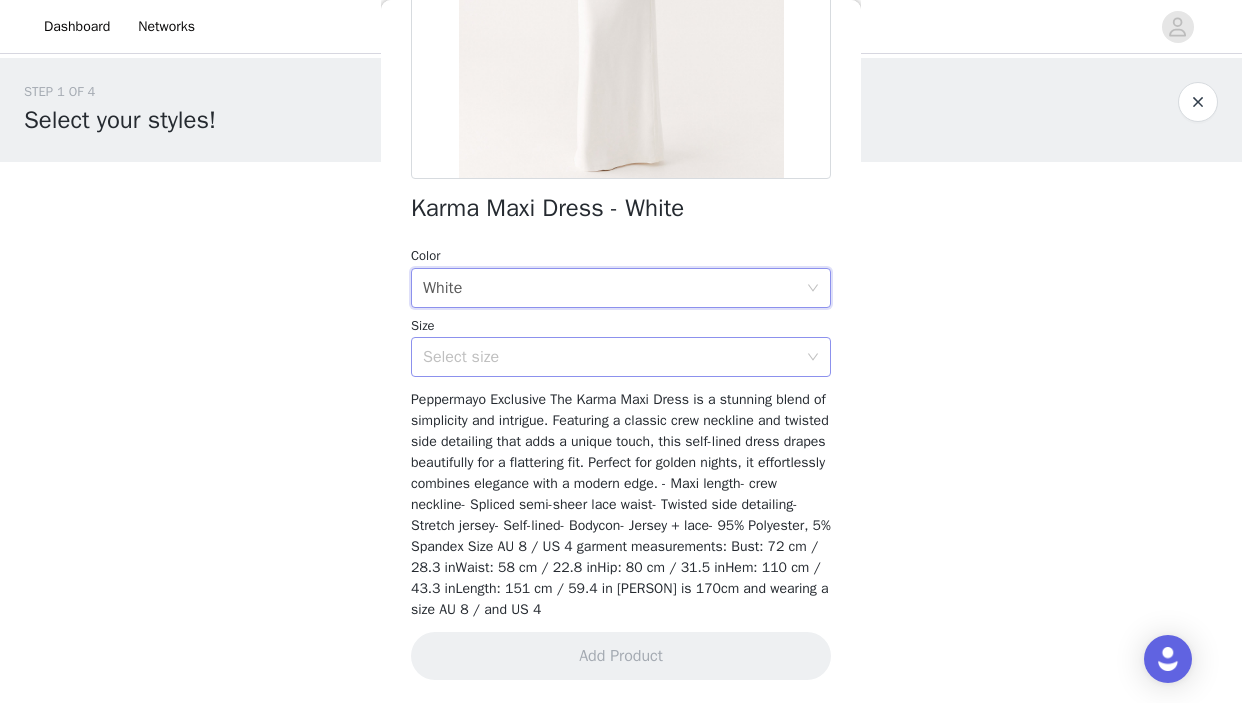 click on "Select size" at bounding box center (610, 357) 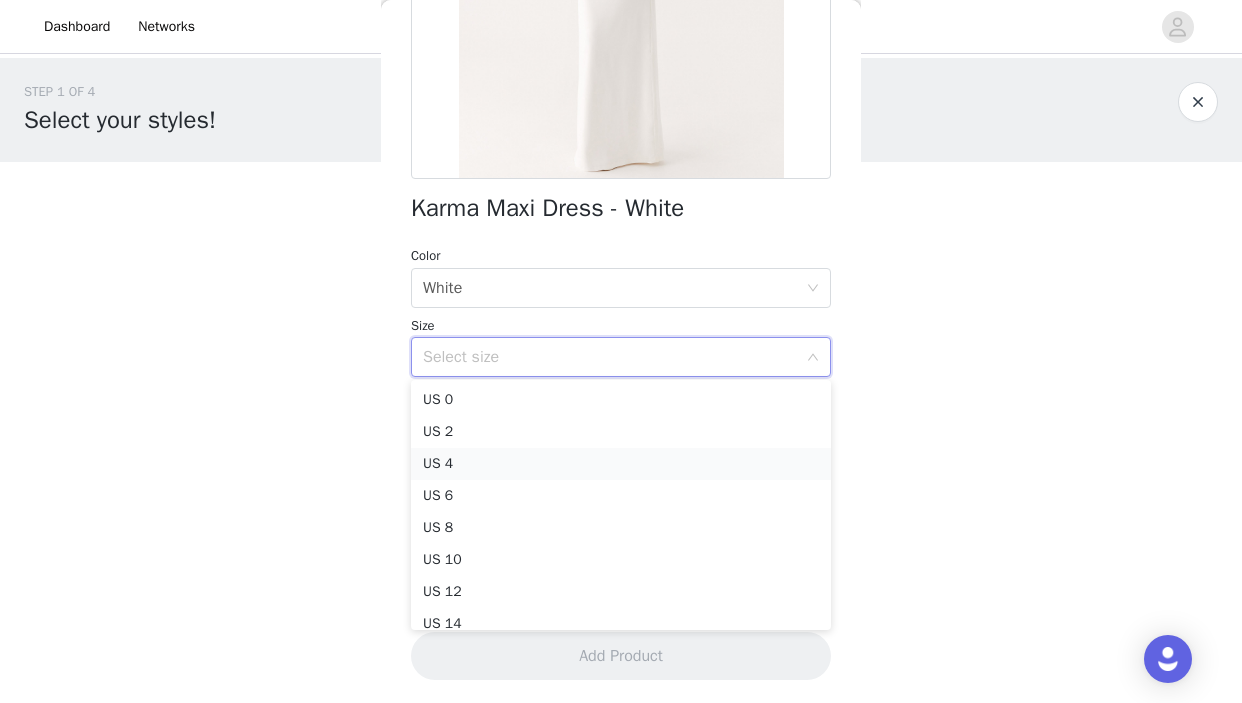 click on "US 4" at bounding box center [621, 464] 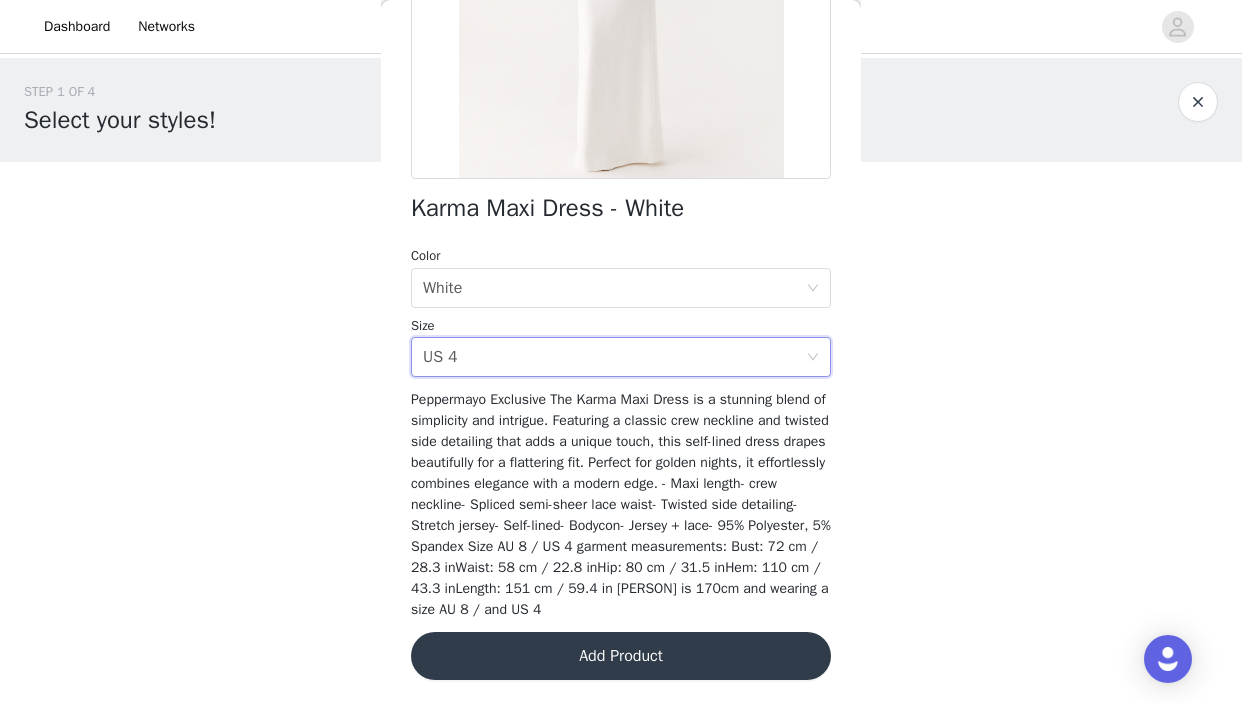 click on "Add Product" at bounding box center (621, 656) 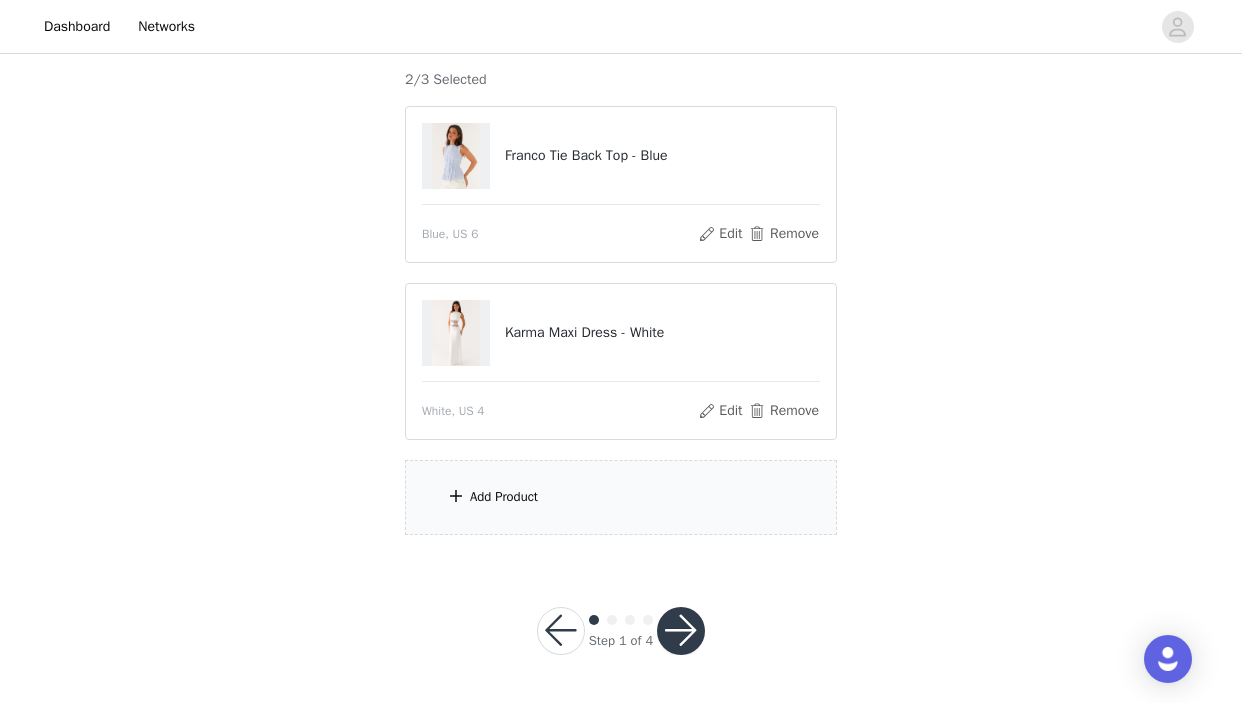 scroll, scrollTop: 169, scrollLeft: 0, axis: vertical 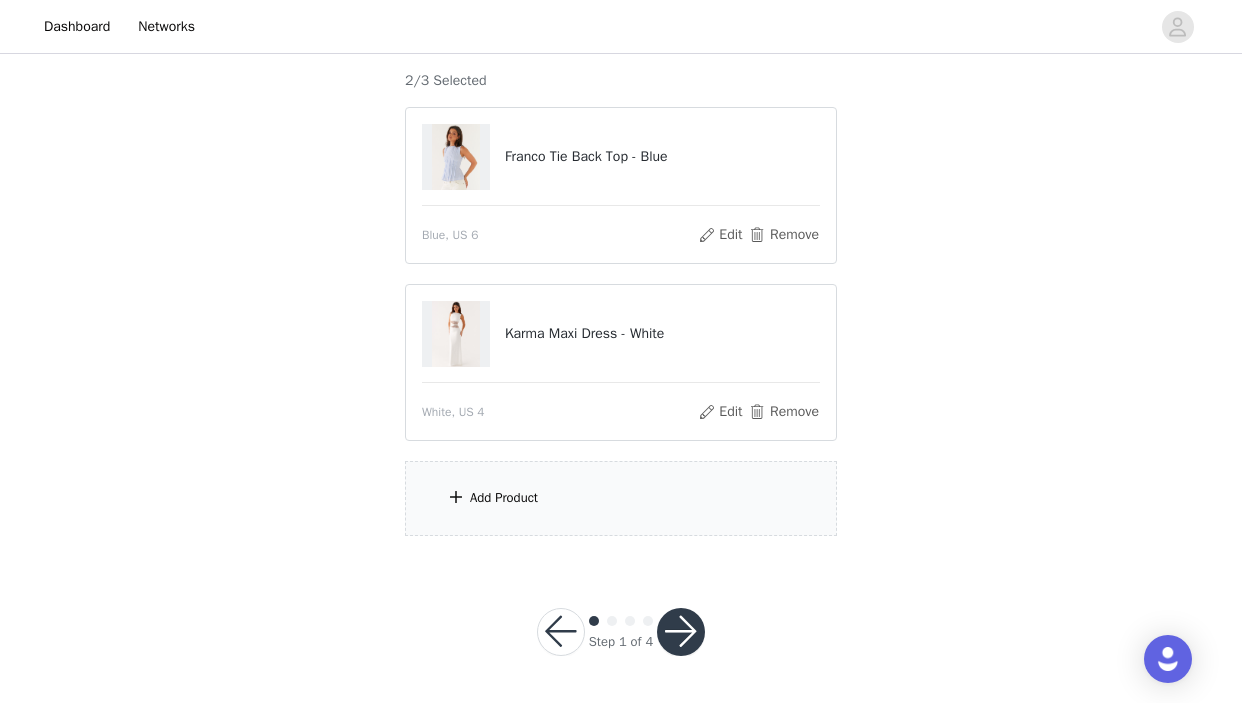 click on "Add Product" at bounding box center [621, 498] 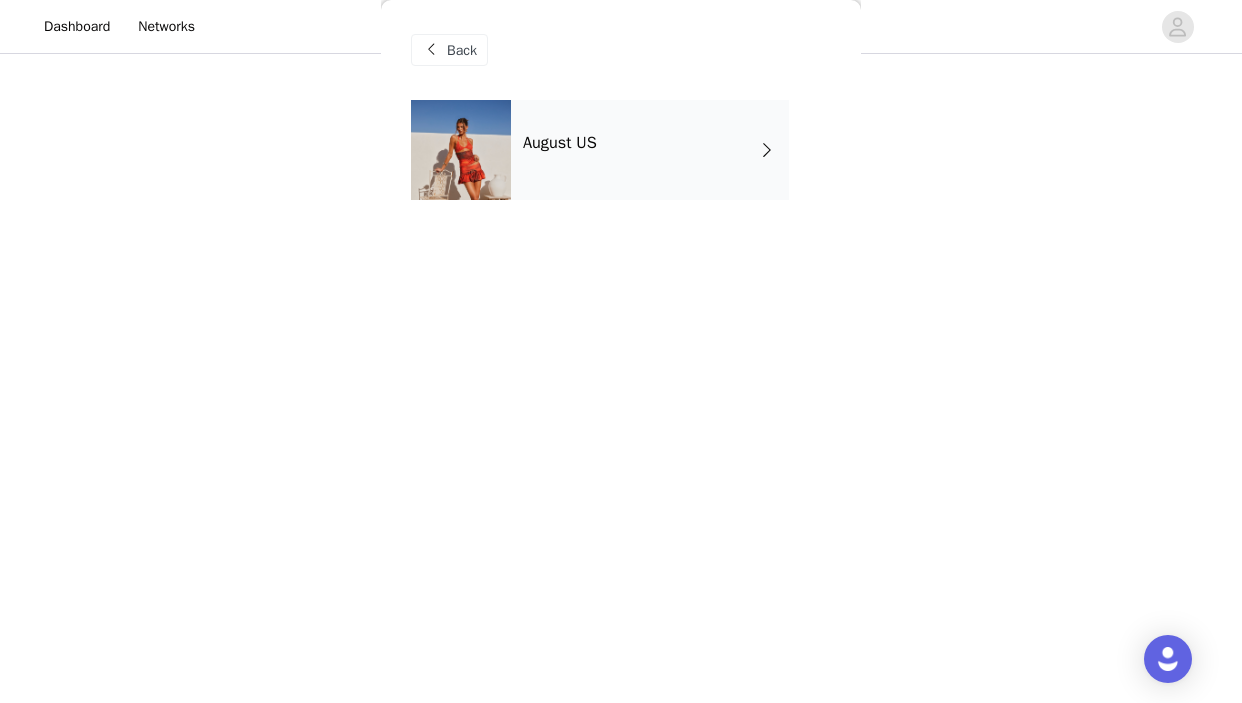 click on "August US" at bounding box center (650, 150) 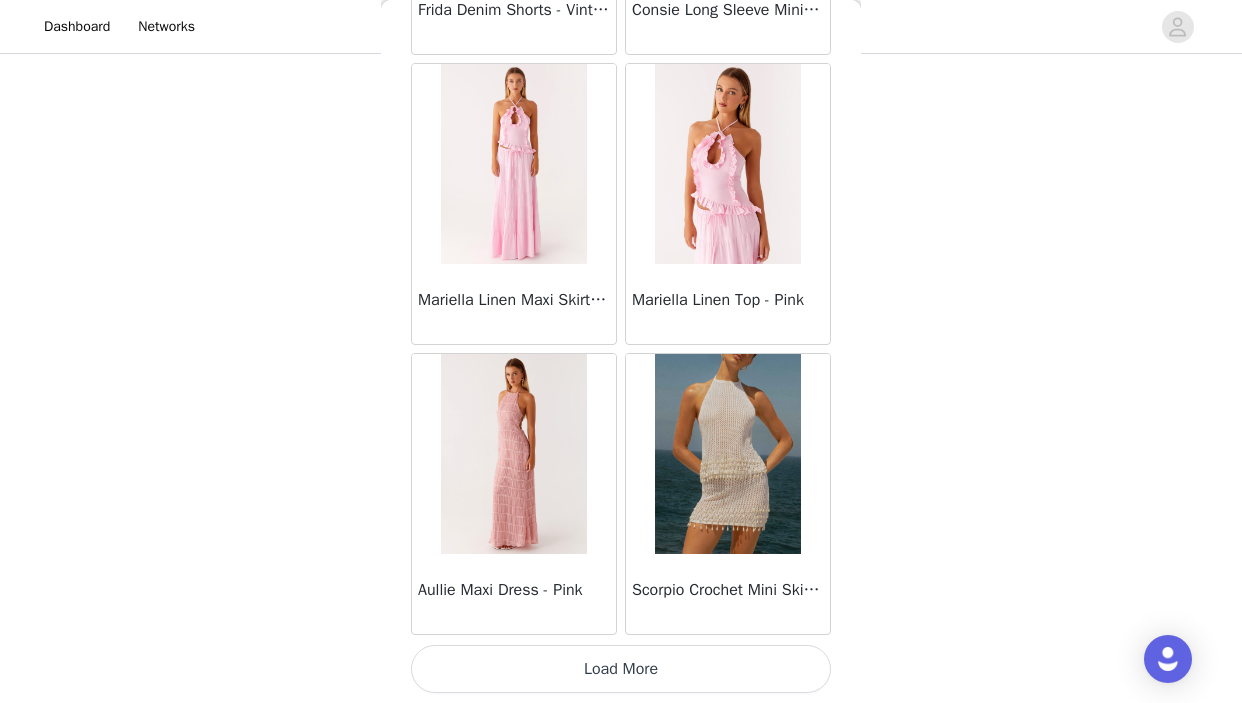 click on "Load More" at bounding box center [621, 669] 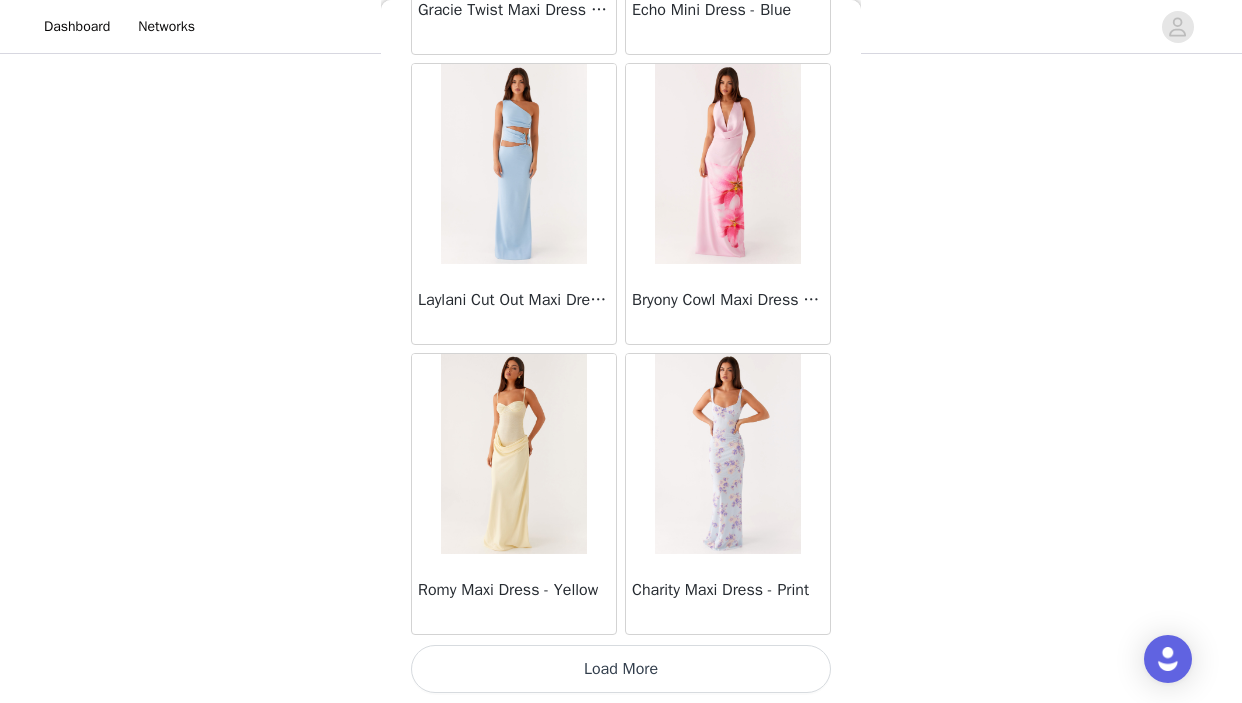 scroll, scrollTop: 5257, scrollLeft: 0, axis: vertical 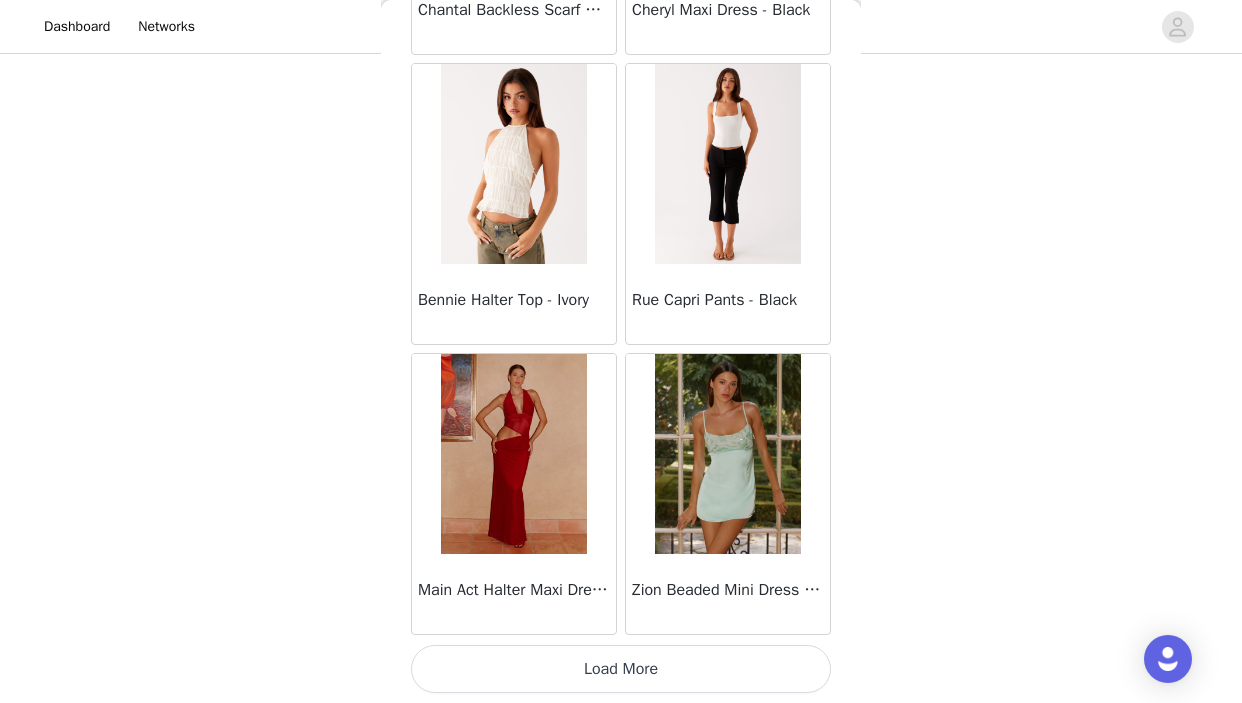 click on "Load More" at bounding box center (621, 669) 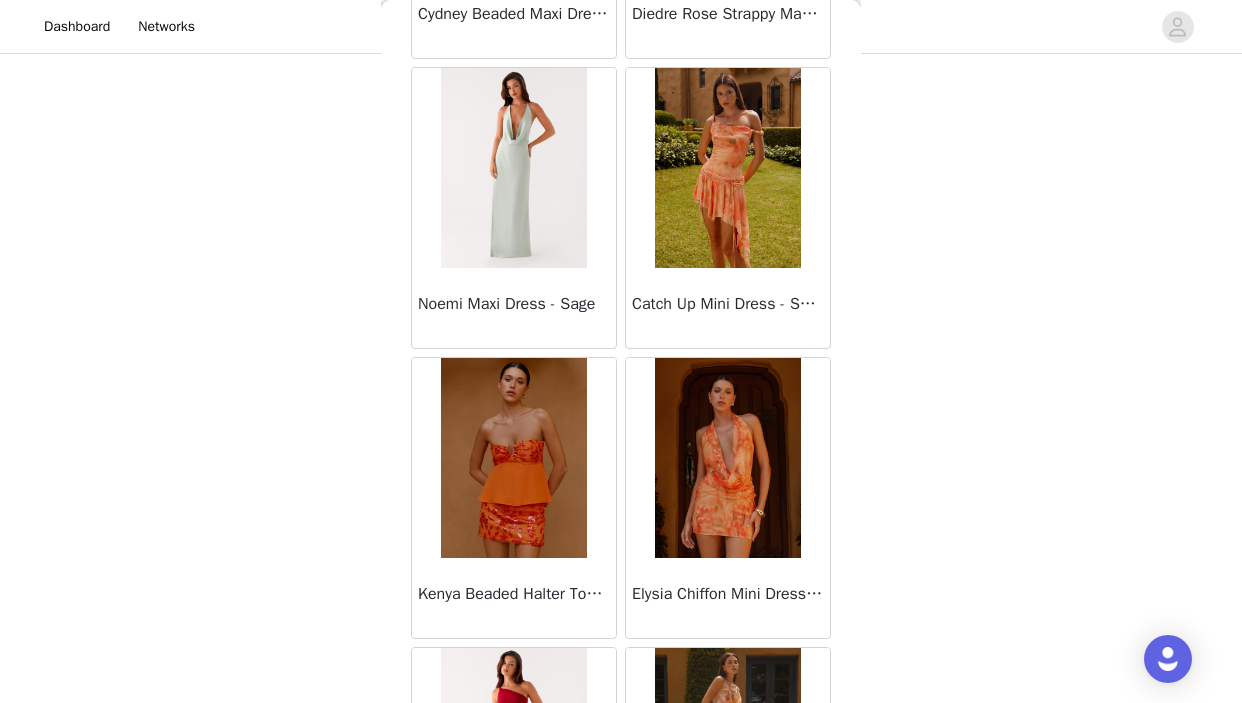 scroll, scrollTop: 9950, scrollLeft: 0, axis: vertical 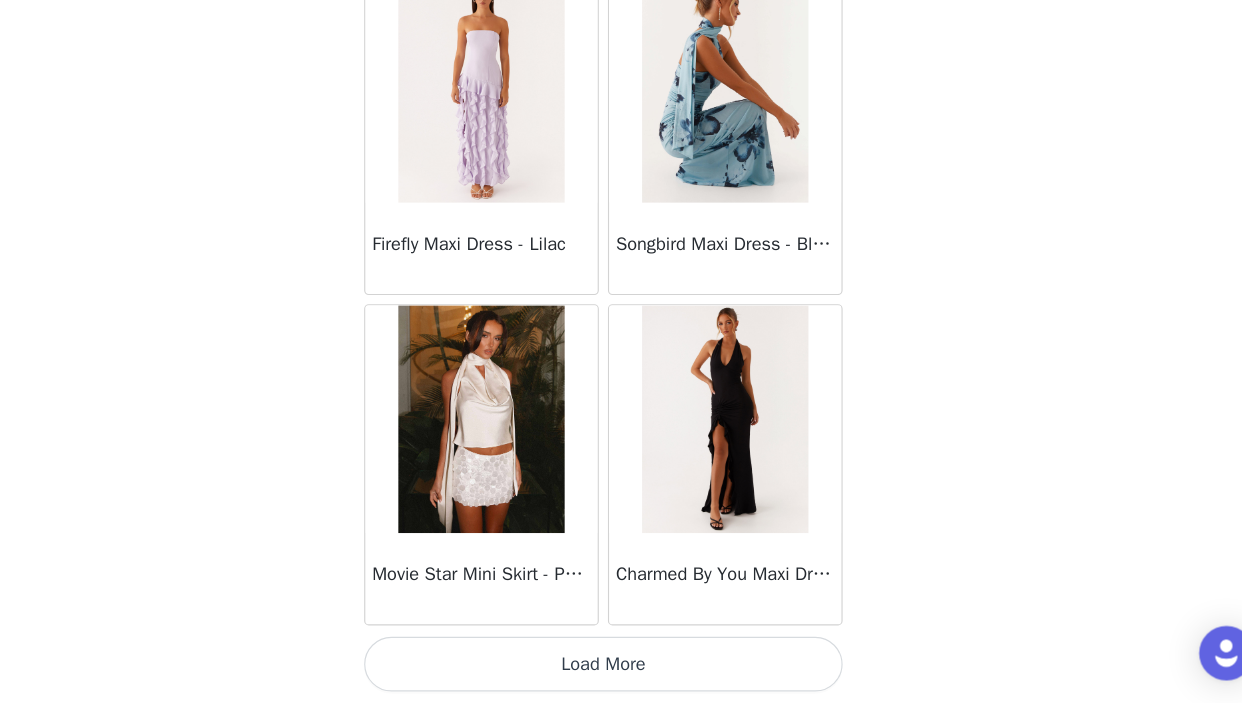 click on "Load More" at bounding box center (621, 669) 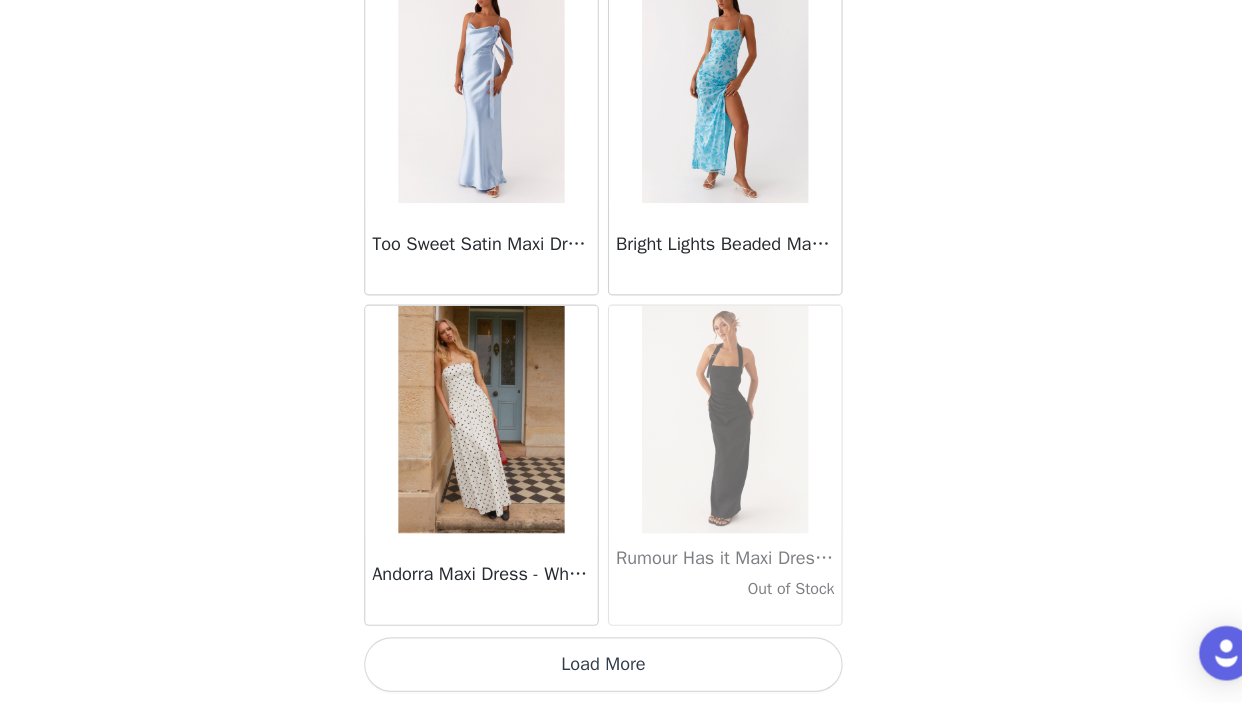 scroll, scrollTop: 13957, scrollLeft: 0, axis: vertical 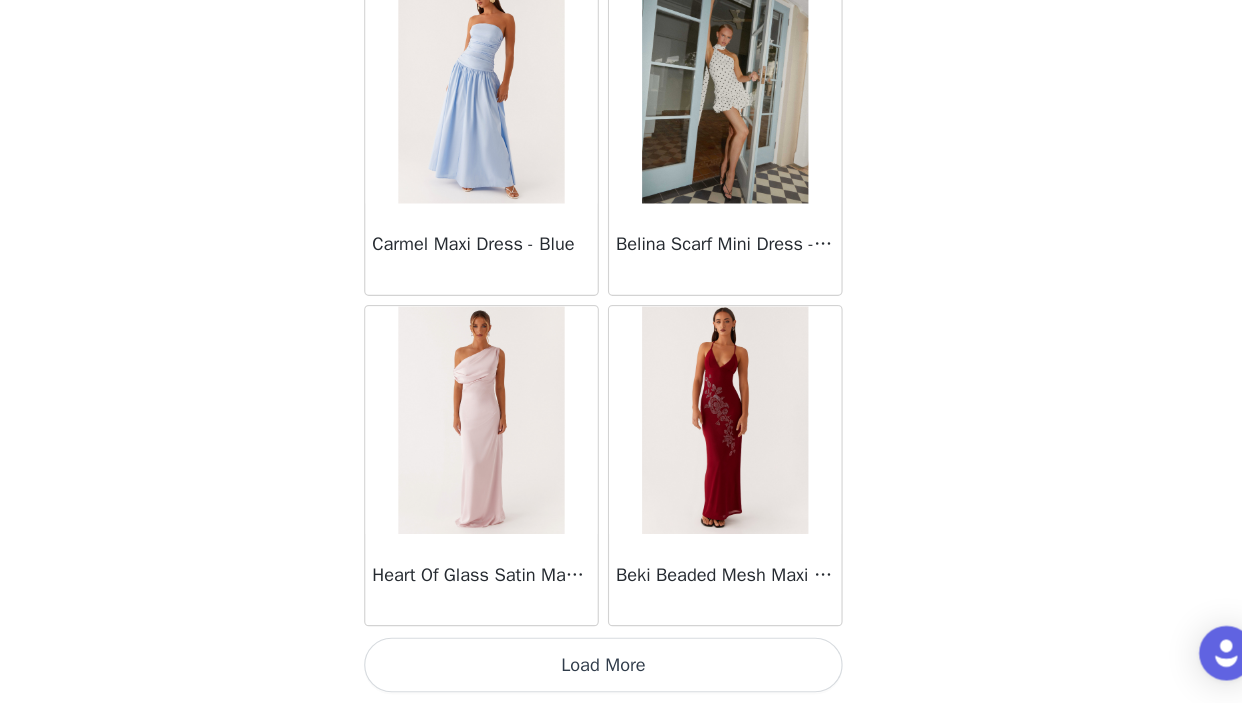 click on "Load More" at bounding box center [621, 669] 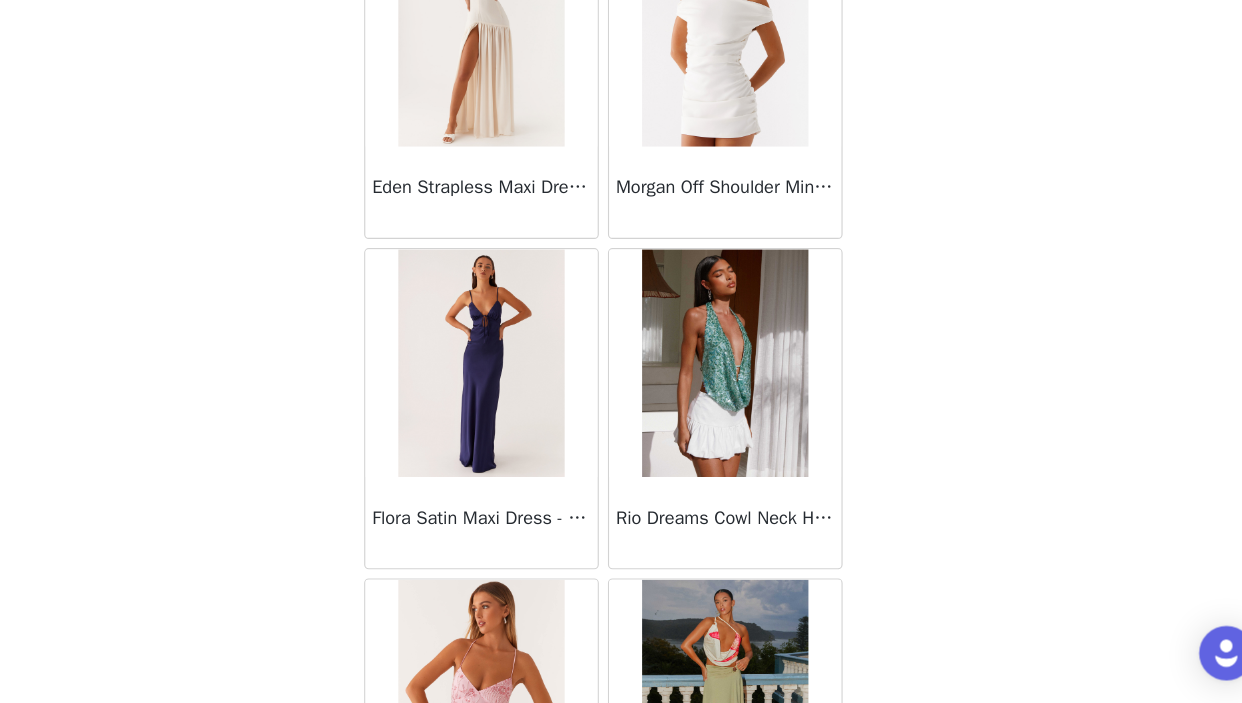 scroll, scrollTop: 19757, scrollLeft: 0, axis: vertical 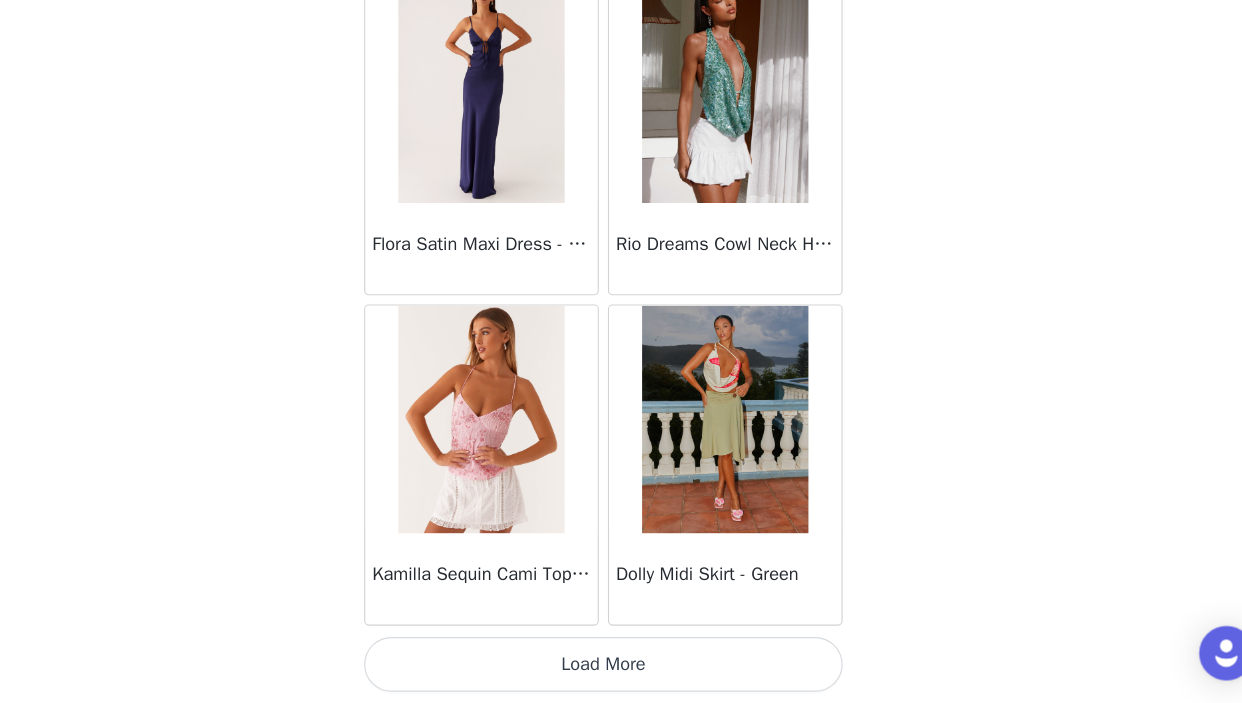 click on "Load More" at bounding box center (621, 669) 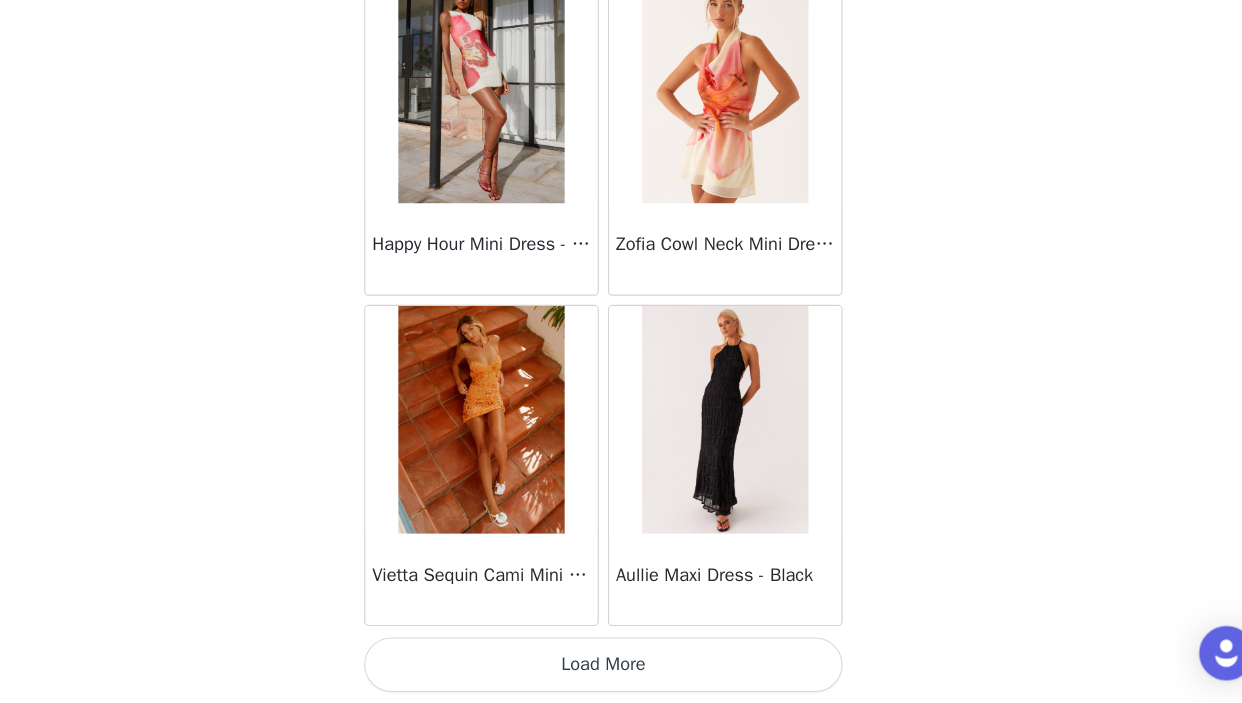scroll, scrollTop: 22657, scrollLeft: 0, axis: vertical 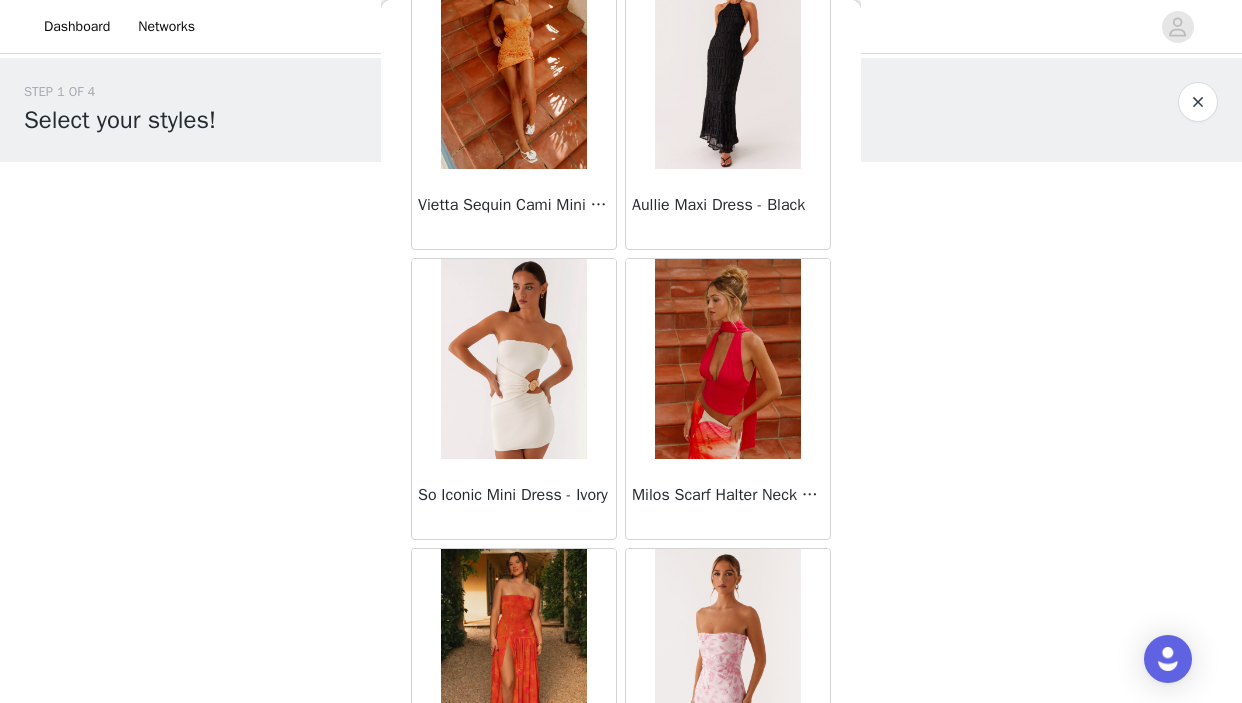 click on "STEP 1 OF 4
Select your styles!
You will receive 3 products.       2/3 Selected           Franco Tie Back Top - Blue           Blue, US 6       Edit   Remove     Karma Maxi Dress - White           White, US 4       Edit   Remove     Add Product       Back       Manuka Ruffle Mini Dress - Yellow       Heart Of Glass Satin Maxi Dress - Blue       Ronnie Maxi Dress - Blue       Nicola Maxi Dress - Pink       Imani Maxi Dress - Pink       Liana Cowl Maxi Dress - Print       Cherry Skies Midi Dress - White       Crystal Clear Lace Midi Skirt - Ivory       Crystal Clear Lace Top - Ivory       Clayton Top - Black Gingham       Wish You Luck Denim Top - Dark Blue       Raphaela Mini Dress - Navy       Maloney Maxi Dress - White       Franco Tie Back Top - Blue       Frida Denim Shorts - Vintage Wash Blue       Consie Long Sleeve Mini Dress - Pale Blue       Mariella Linen Maxi Skirt - Pink       Mariella Linen Top - Pink" at bounding box center [621, 393] 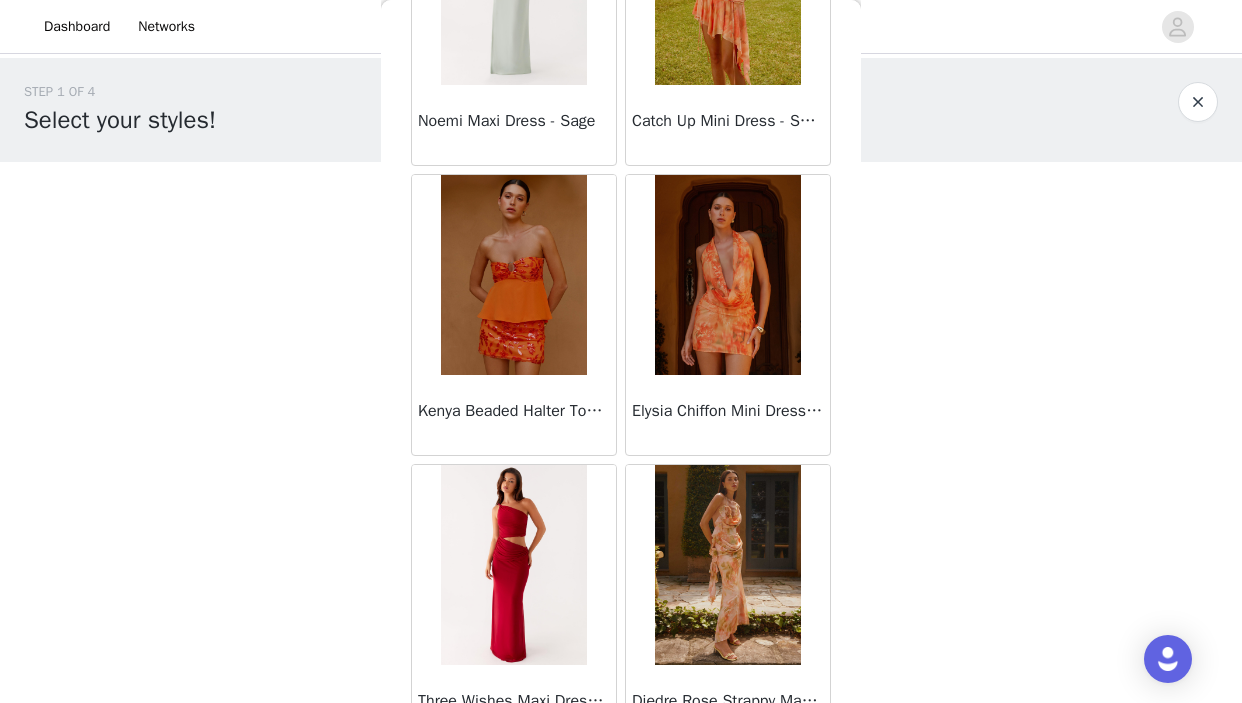 scroll, scrollTop: 9975, scrollLeft: 0, axis: vertical 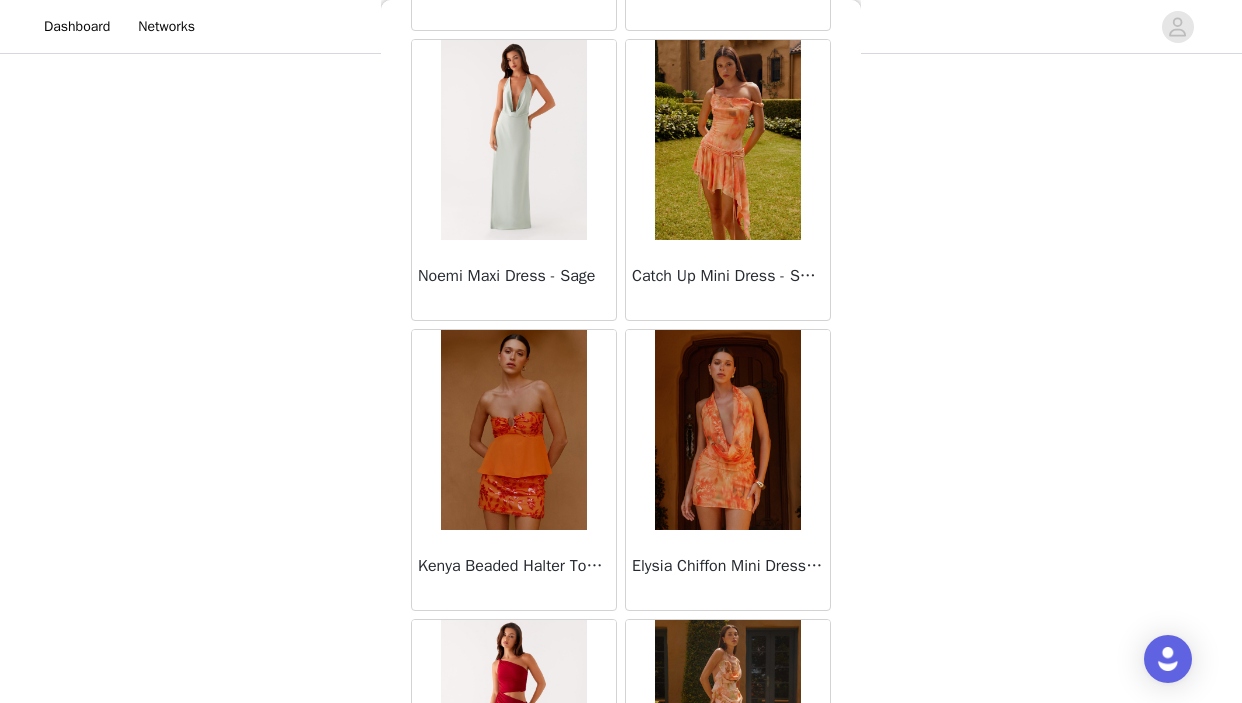 click at bounding box center (513, 430) 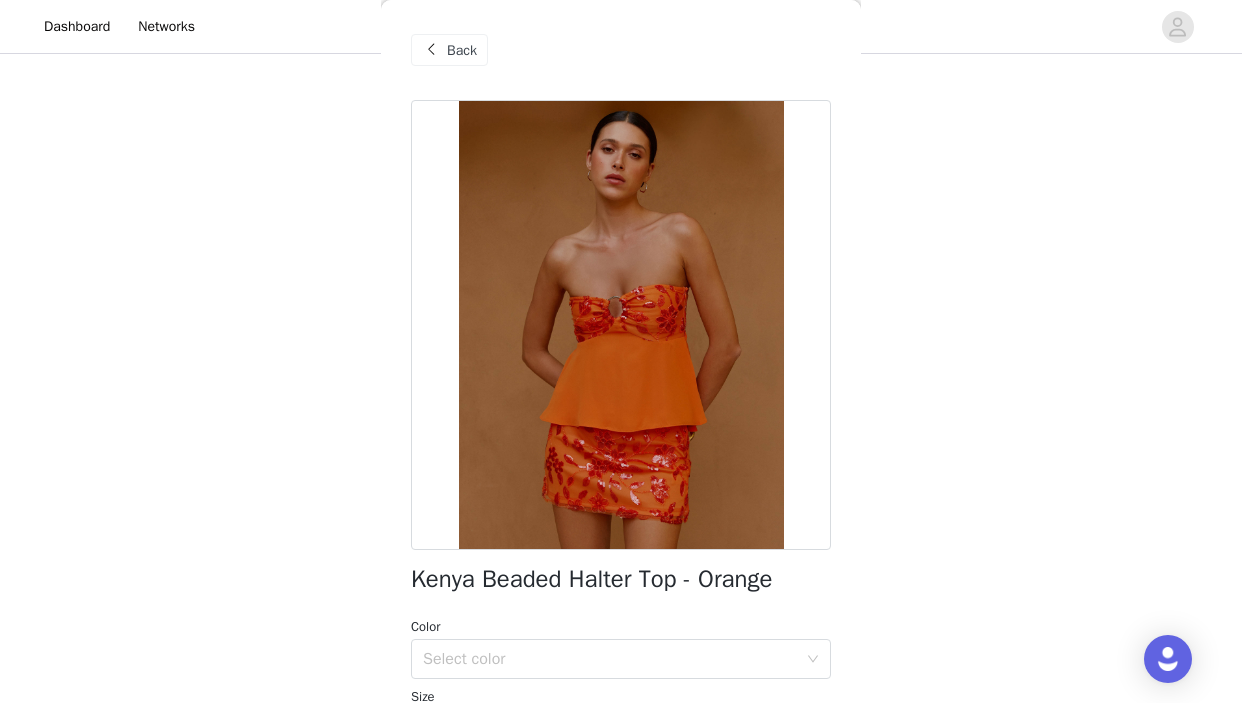 scroll, scrollTop: 0, scrollLeft: 0, axis: both 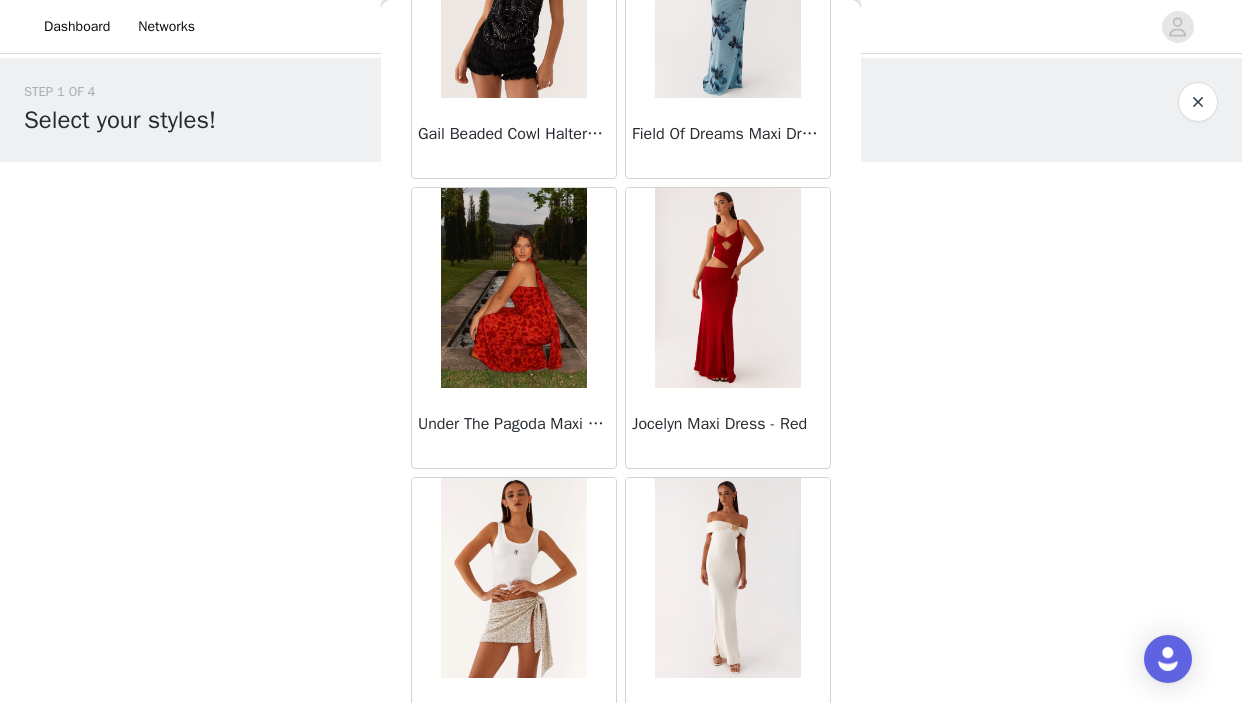 click on "Back       Manuka Ruffle Mini Dress - Yellow       Heart Of Glass Satin Maxi Dress - Blue       Ronnie Maxi Dress - Blue       Nicola Maxi Dress - Pink       Imani Maxi Dress - Pink       Liana Cowl Maxi Dress - Print       Cherry Skies Midi Dress - White       Crystal Clear Lace Midi Skirt - Ivory       Crystal Clear Lace Top - Ivory       Clayton Top - Black Gingham       Wish You Luck Denim Top - Dark Blue       Raphaela Mini Dress - Navy       Maloney Maxi Dress - White       Franco Tie Back Top - Blue       Frida Denim Shorts - Vintage Wash Blue       Consie Long Sleeve Mini Dress - Pale Blue       Mariella Linen Maxi Skirt - Pink       Mariella Linen Top - Pink       Aullie Maxi Dress - Pink       Scorpio Crochet Mini Skirt - Ivory       Carnation Long Sleeve Knit Maxi Dress - Blue       Tara Maxi Dress - Pink Print       Kandi Mini Skirt - Mint       Bohemian Bliss Mesh Mini Dress - Green Floral       Carpe Diem Crochet Mini Dress - Ivory       Calissa Haltherneck Mini Dress - Pink" at bounding box center [621, 351] 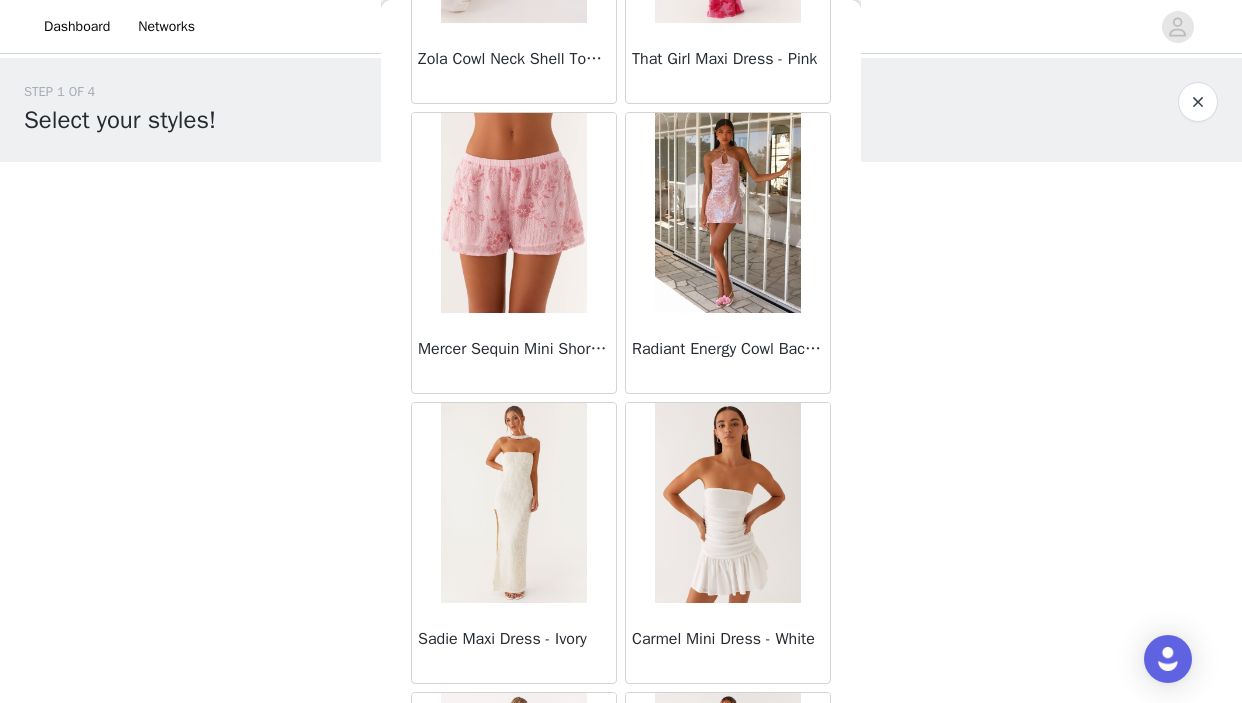scroll, scrollTop: 22021, scrollLeft: 0, axis: vertical 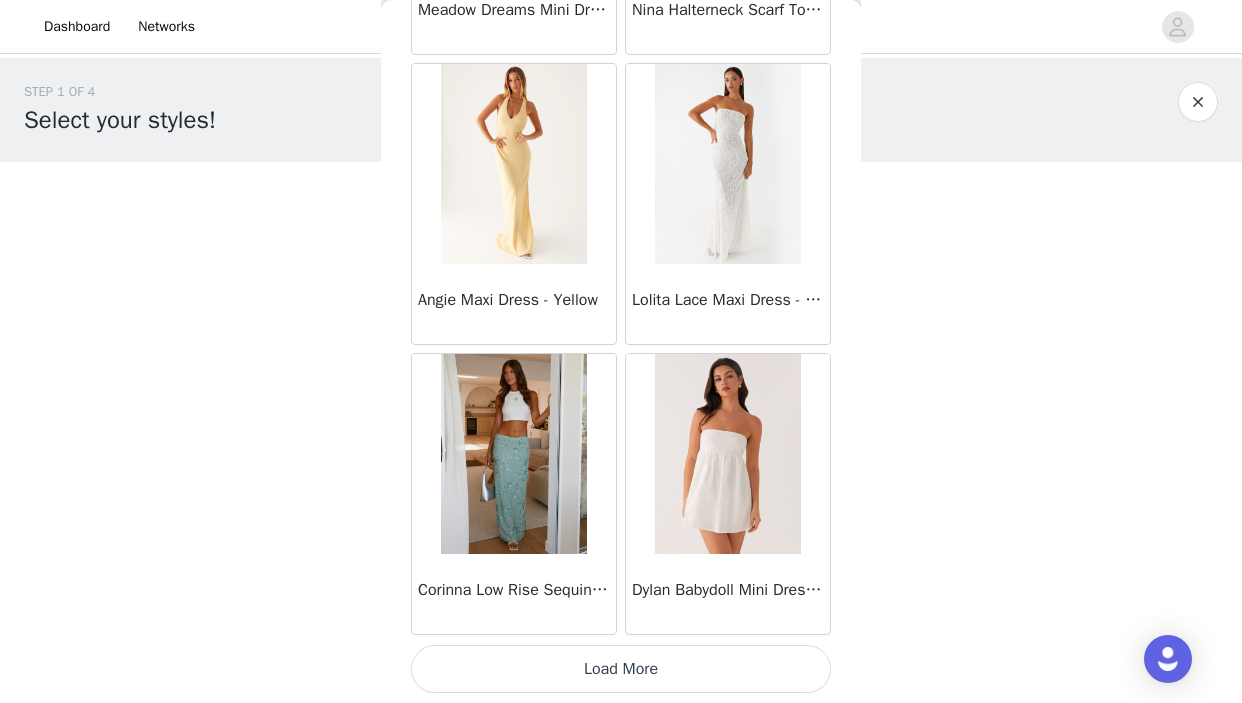 click on "Load More" at bounding box center [621, 669] 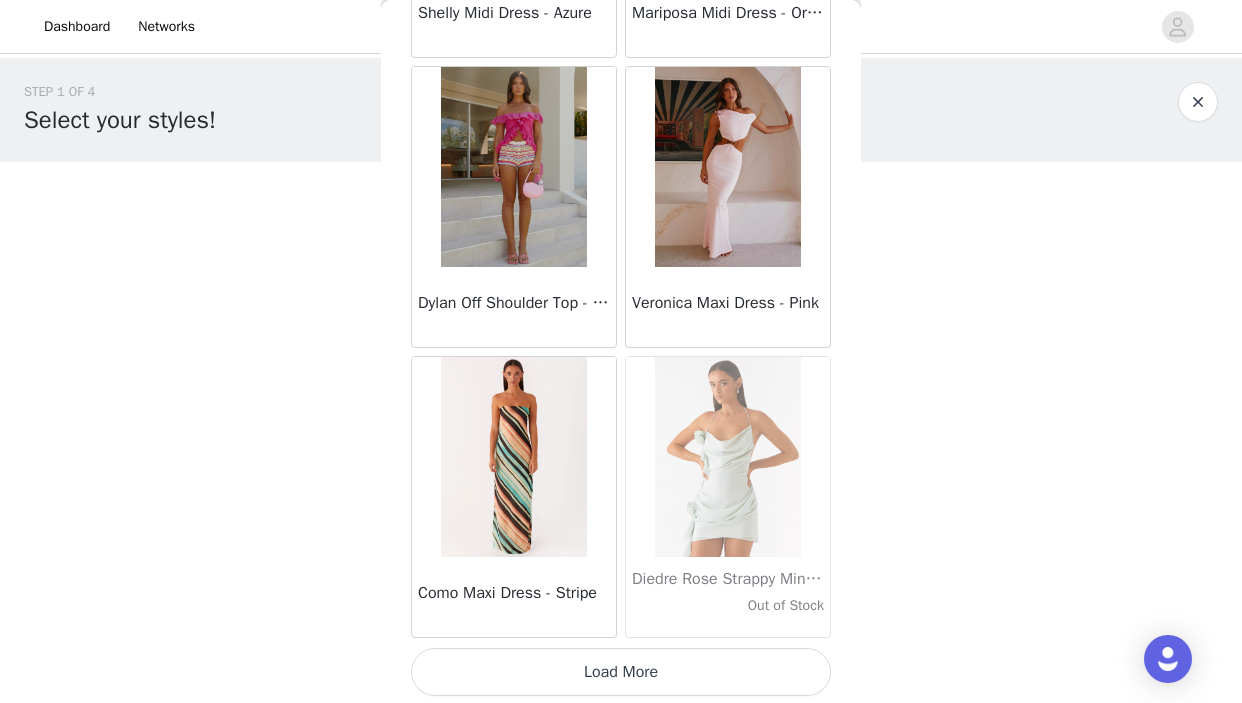 scroll, scrollTop: 28458, scrollLeft: 0, axis: vertical 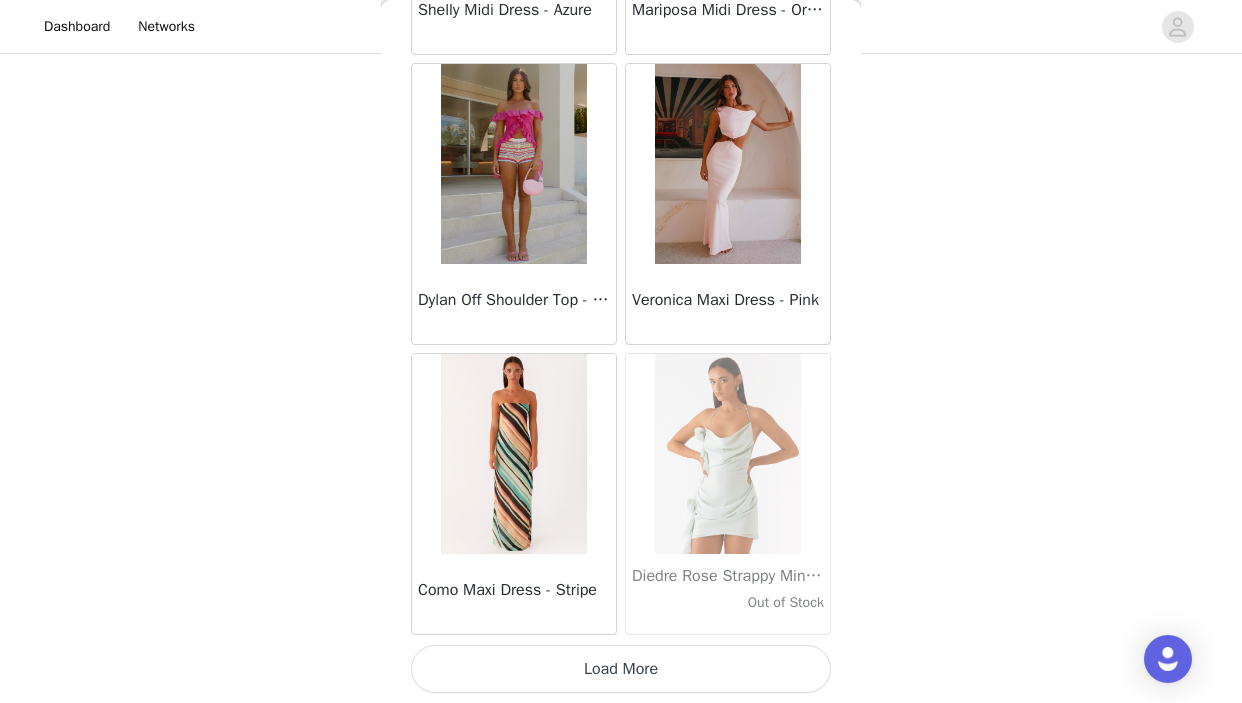 click on "Load More" at bounding box center [621, 669] 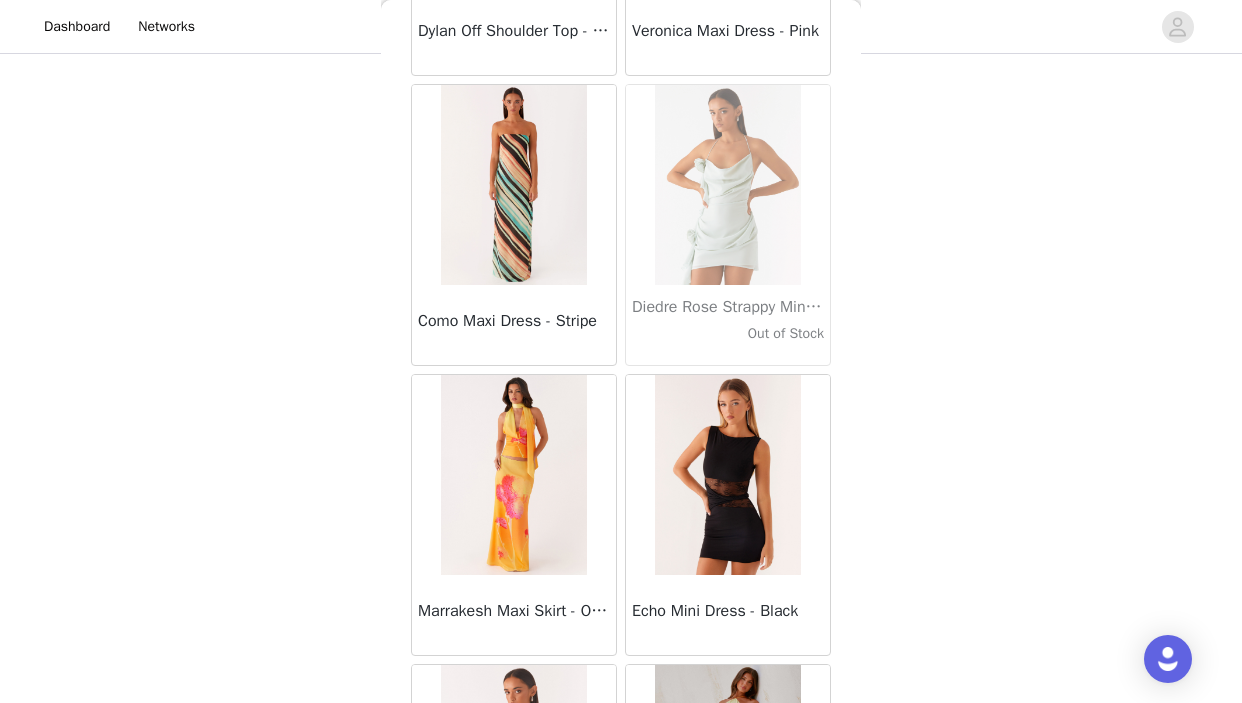 scroll, scrollTop: 28863, scrollLeft: 0, axis: vertical 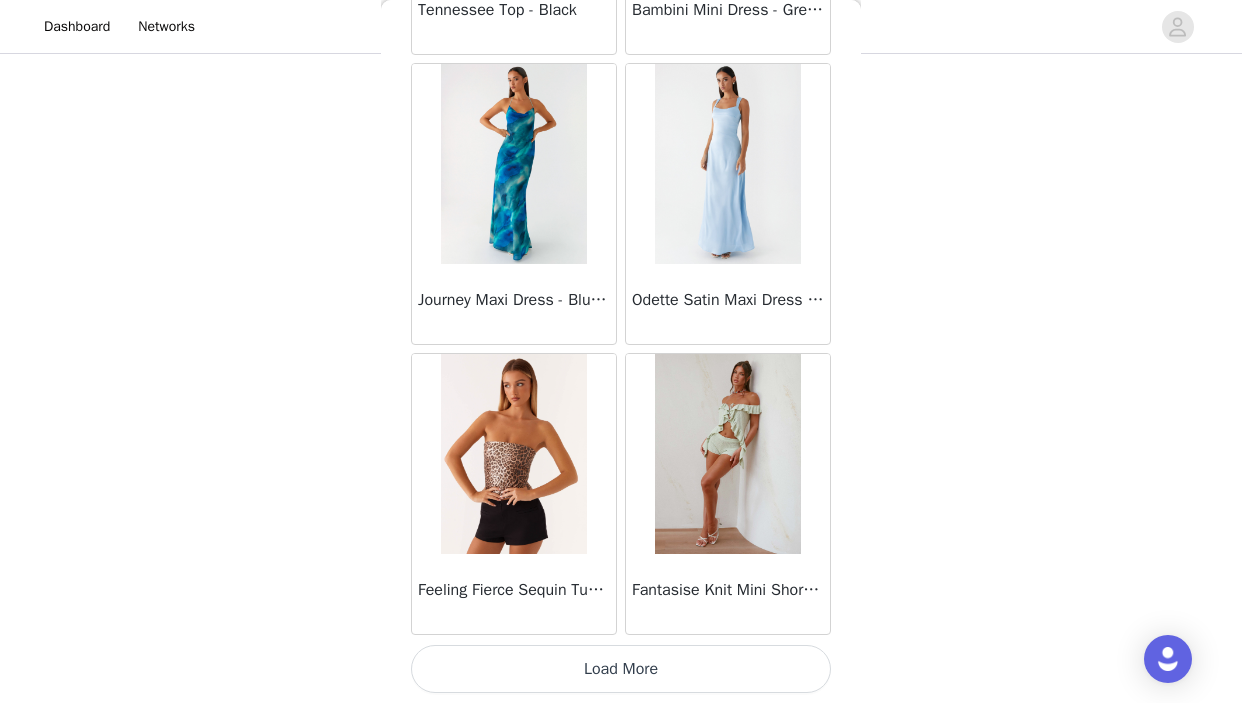 click on "Load More" at bounding box center (621, 669) 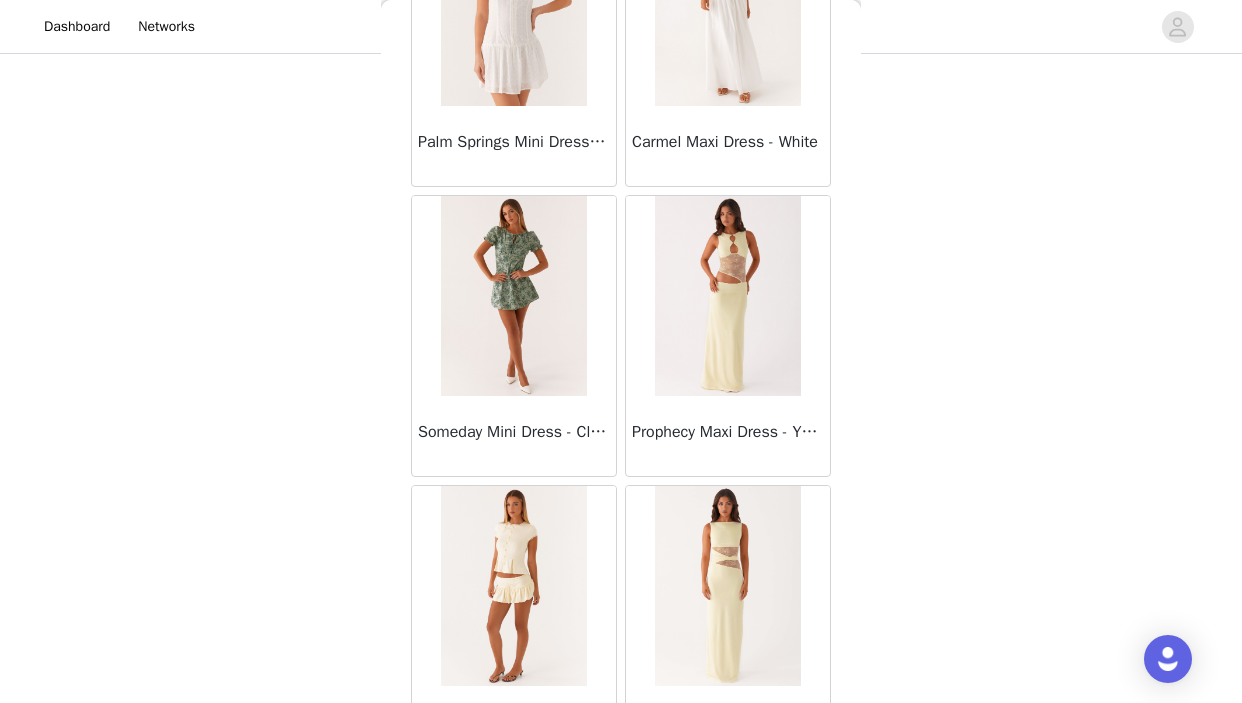 scroll, scrollTop: 33836, scrollLeft: 0, axis: vertical 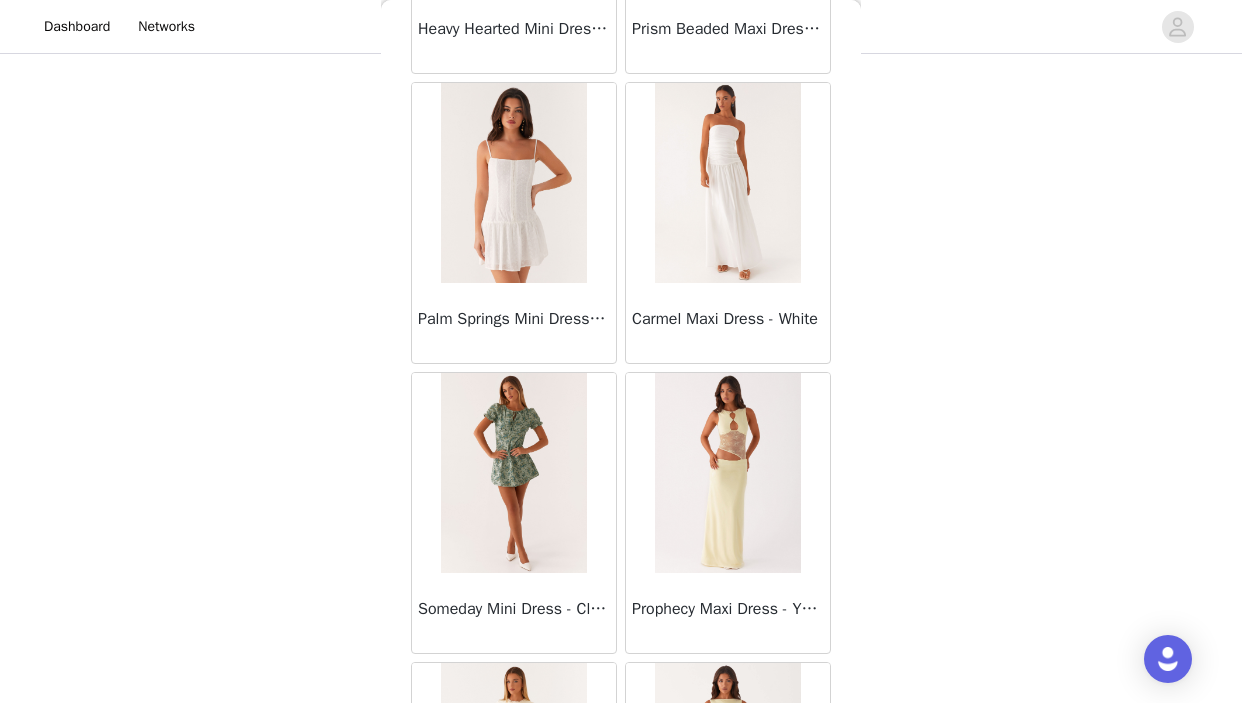 click on "Back       Manuka Ruffle Mini Dress - Yellow       Heart Of Glass Satin Maxi Dress - Blue       Ronnie Maxi Dress - Blue       Nicola Maxi Dress - Pink       Imani Maxi Dress - Pink       Liana Cowl Maxi Dress - Print       Cherry Skies Midi Dress - White       Crystal Clear Lace Midi Skirt - Ivory       Crystal Clear Lace Top - Ivory       Clayton Top - Black Gingham       Wish You Luck Denim Top - Dark Blue       Raphaela Mini Dress - Navy       Maloney Maxi Dress - White       Franco Tie Back Top - Blue       Frida Denim Shorts - Vintage Wash Blue       Consie Long Sleeve Mini Dress - Pale Blue       Mariella Linen Maxi Skirt - Pink       Mariella Linen Top - Pink       Aullie Maxi Dress - Pink       Scorpio Crochet Mini Skirt - Ivory       Carnation Long Sleeve Knit Maxi Dress - Blue       Tara Maxi Dress - Pink Print       Kandi Mini Skirt - Mint       Bohemian Bliss Mesh Mini Dress - Green Floral       Carpe Diem Crochet Mini Dress - Ivory       Calissa Haltherneck Mini Dress - Pink" at bounding box center (621, 351) 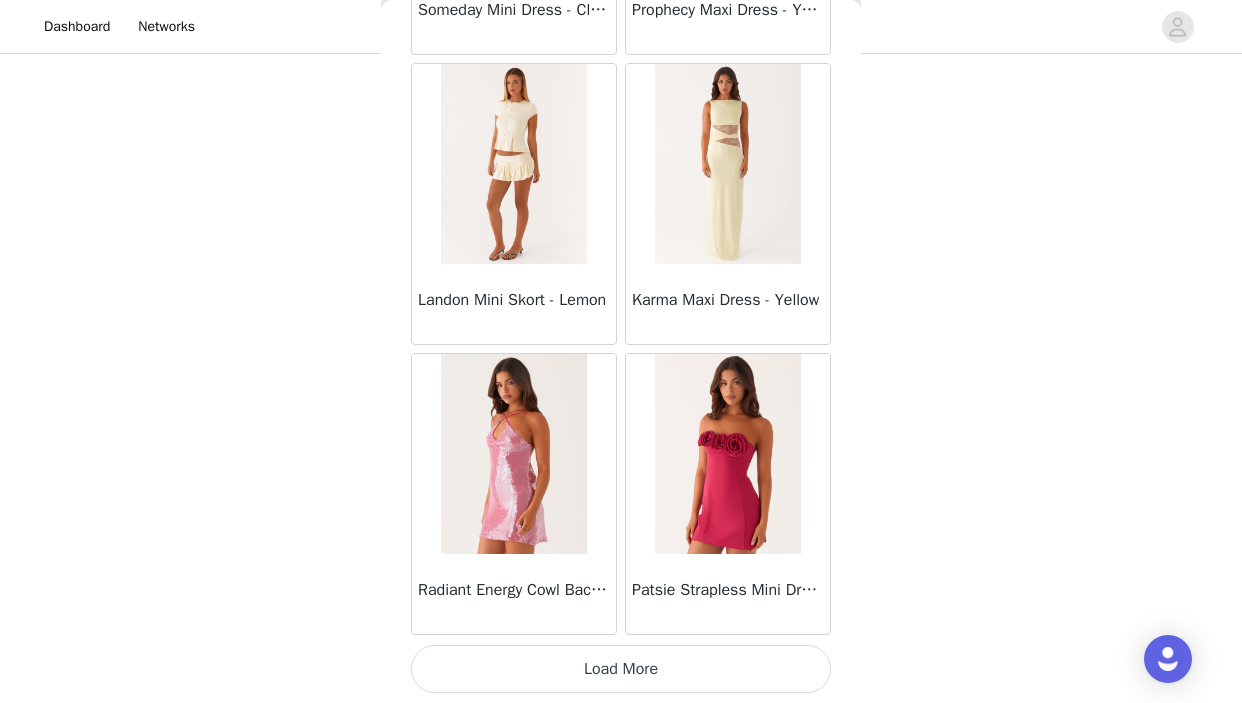 scroll, scrollTop: 34257, scrollLeft: 0, axis: vertical 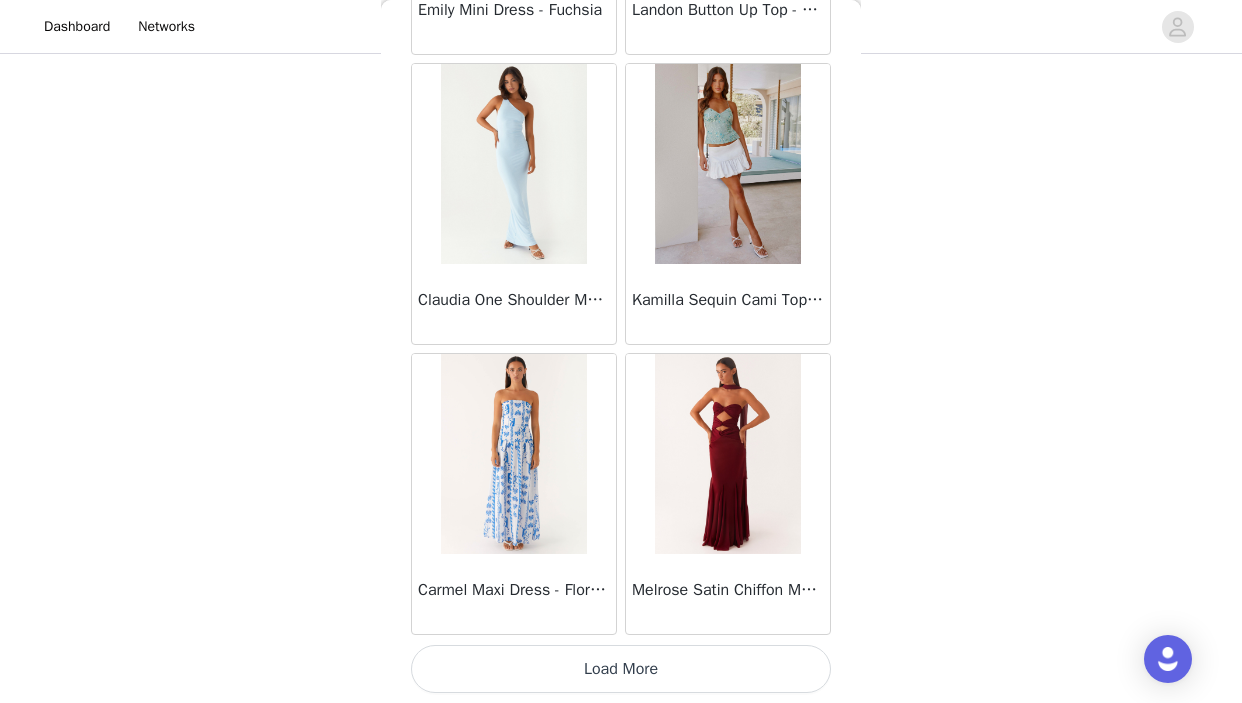 click on "Load More" at bounding box center [621, 669] 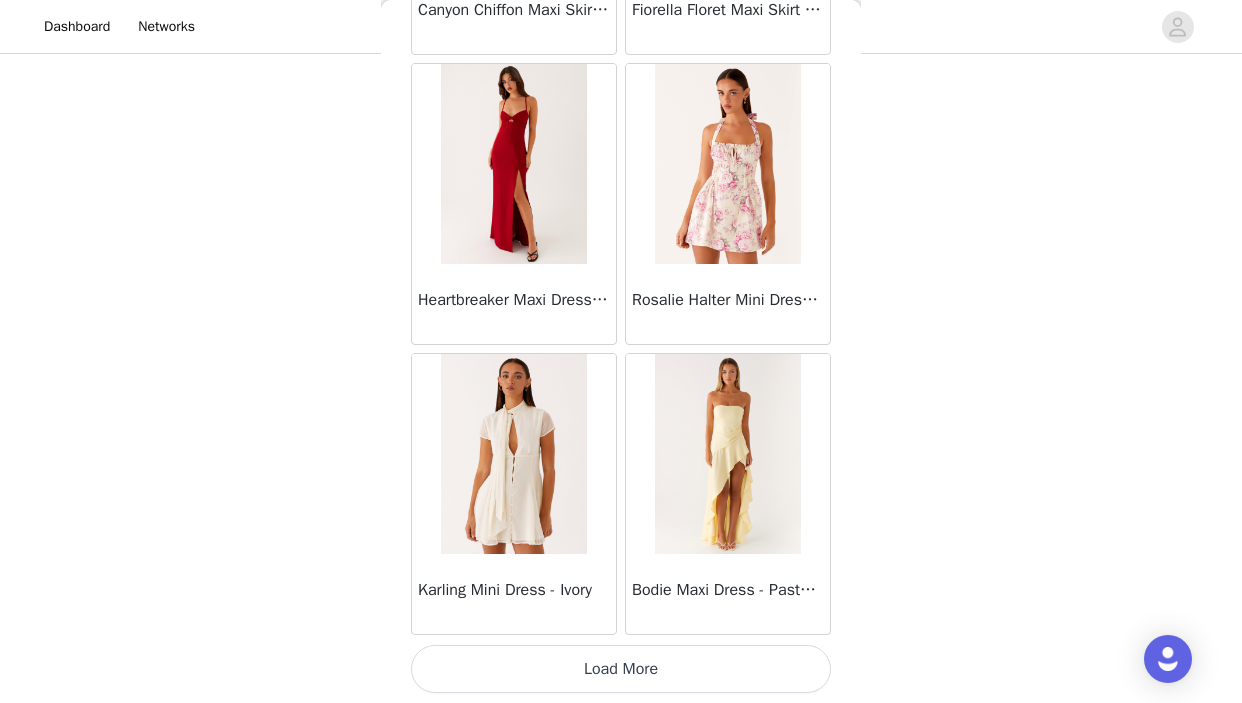 scroll, scrollTop: 40057, scrollLeft: 0, axis: vertical 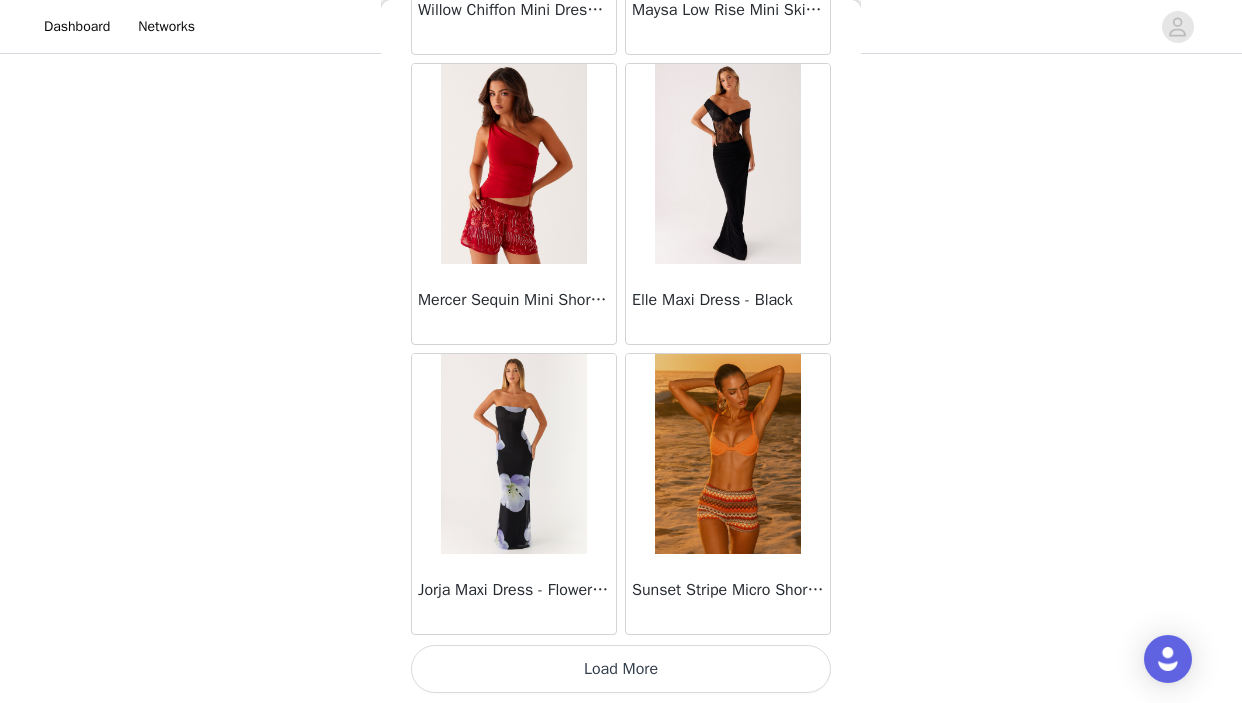 click on "Load More" at bounding box center [621, 669] 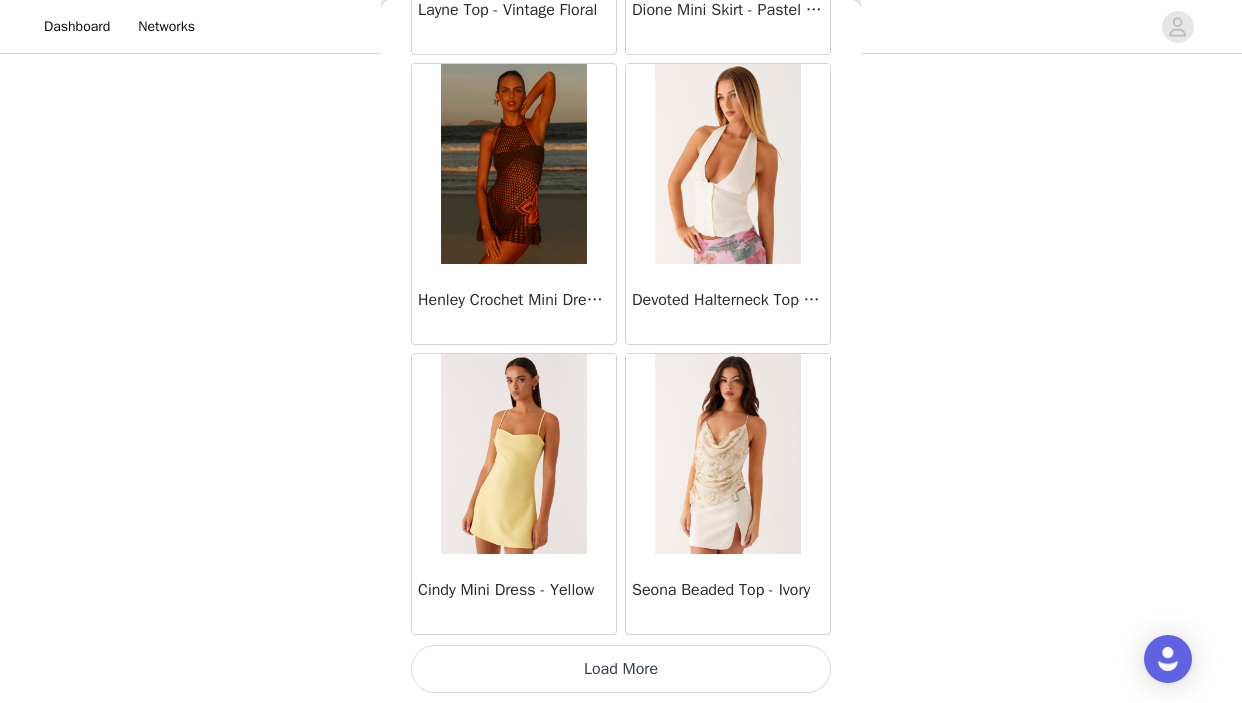 scroll, scrollTop: 45857, scrollLeft: 0, axis: vertical 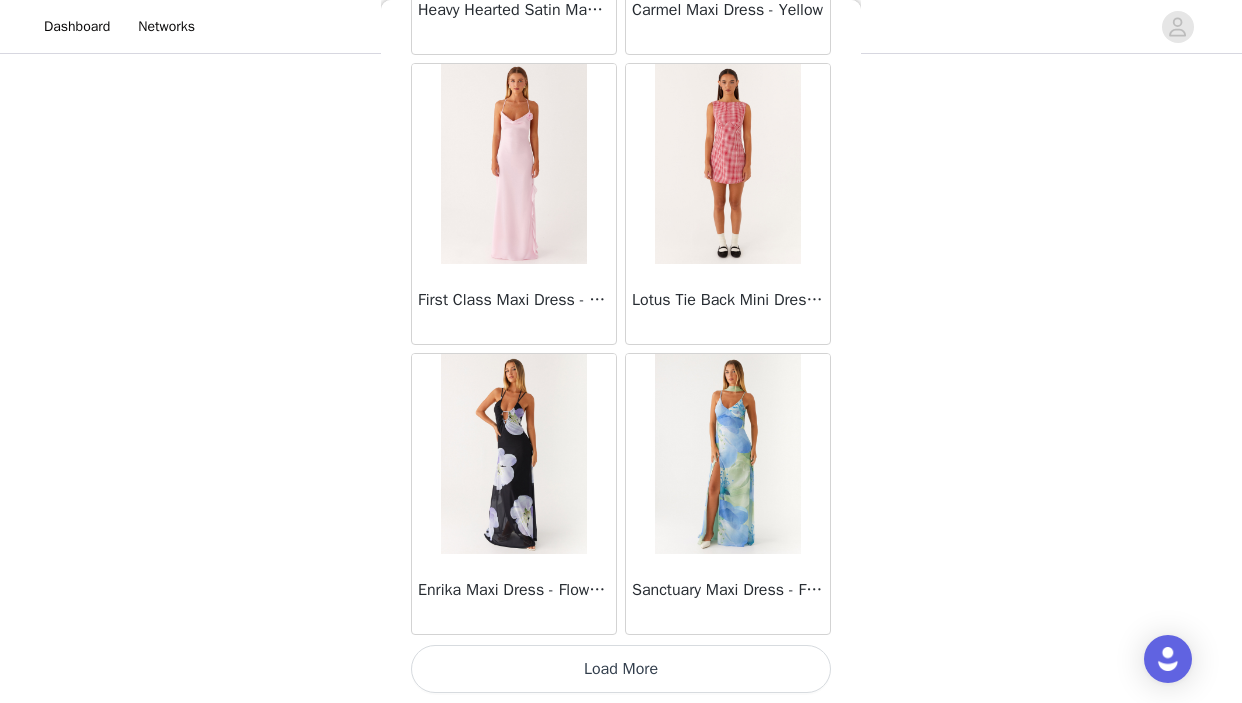 click on "Load More" at bounding box center [621, 669] 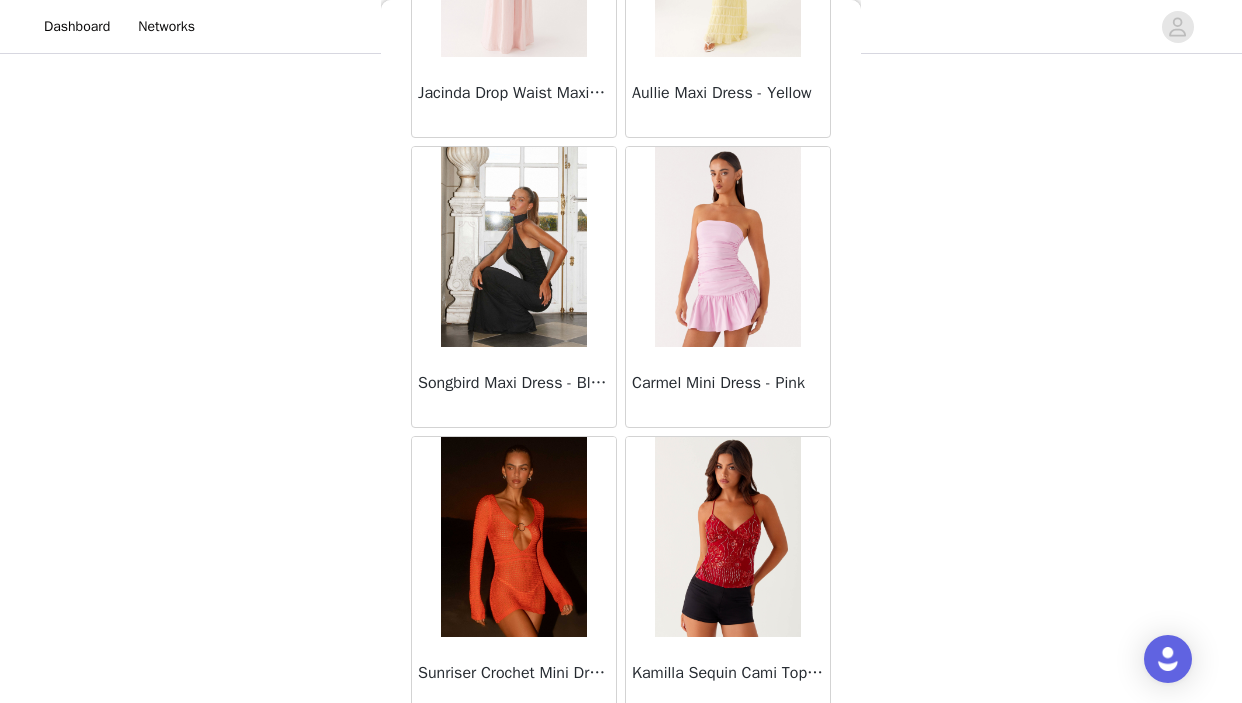 scroll, scrollTop: 50757, scrollLeft: 0, axis: vertical 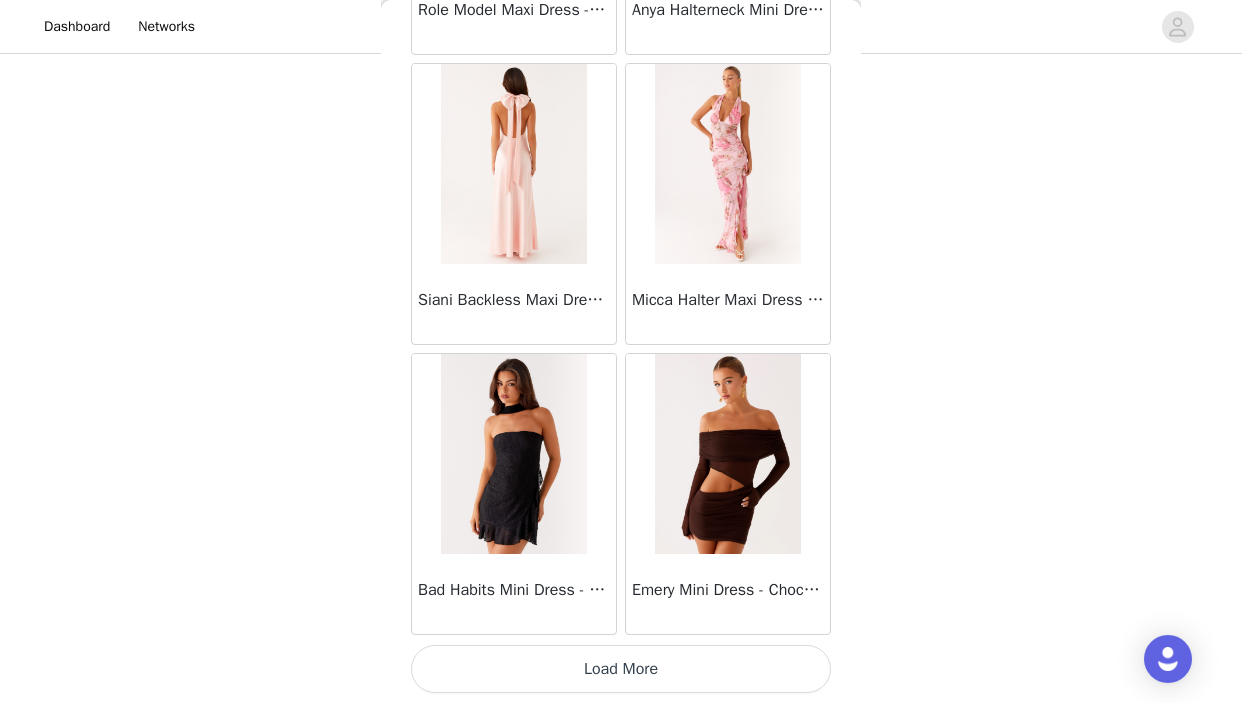 click on "Load More" at bounding box center [621, 669] 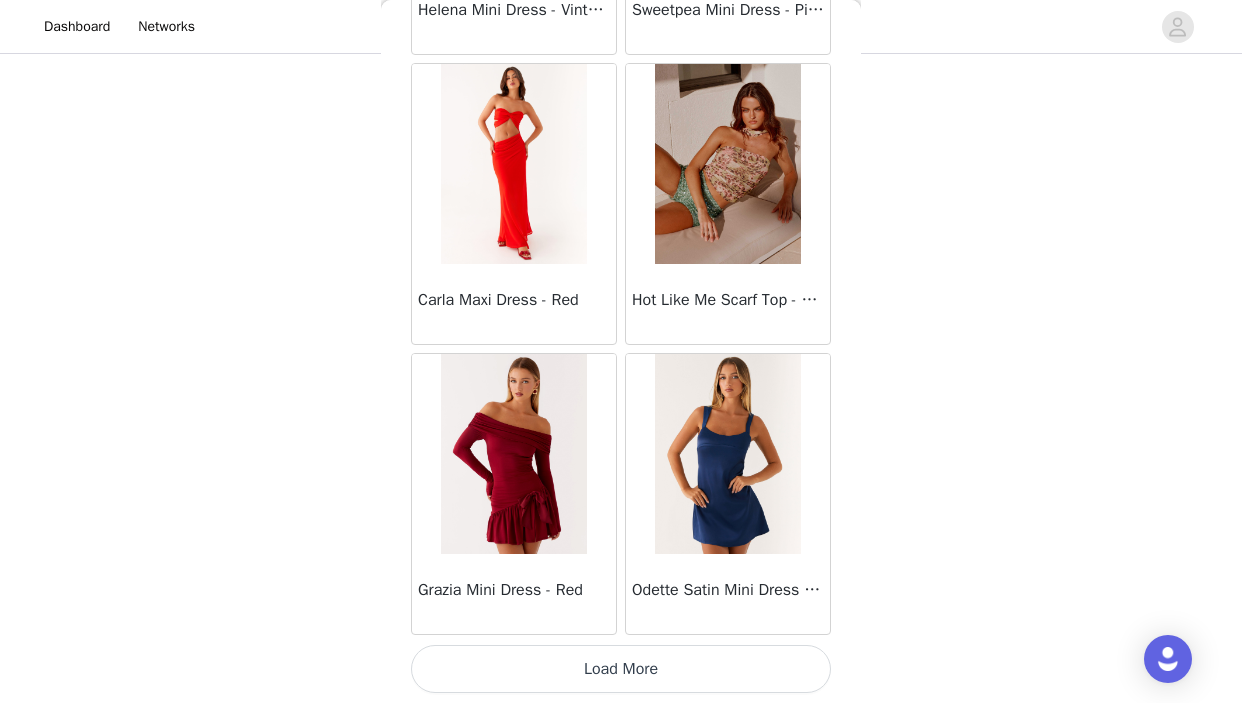 scroll, scrollTop: 54557, scrollLeft: 0, axis: vertical 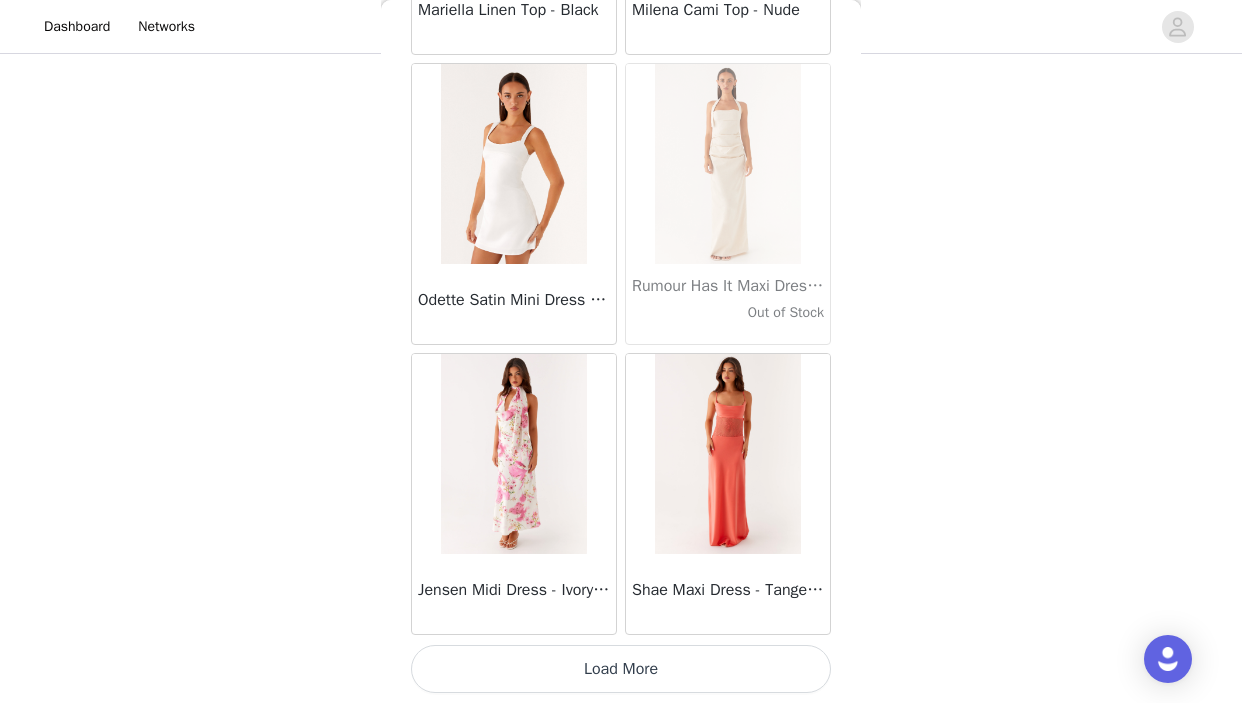 click on "Load More" at bounding box center [621, 669] 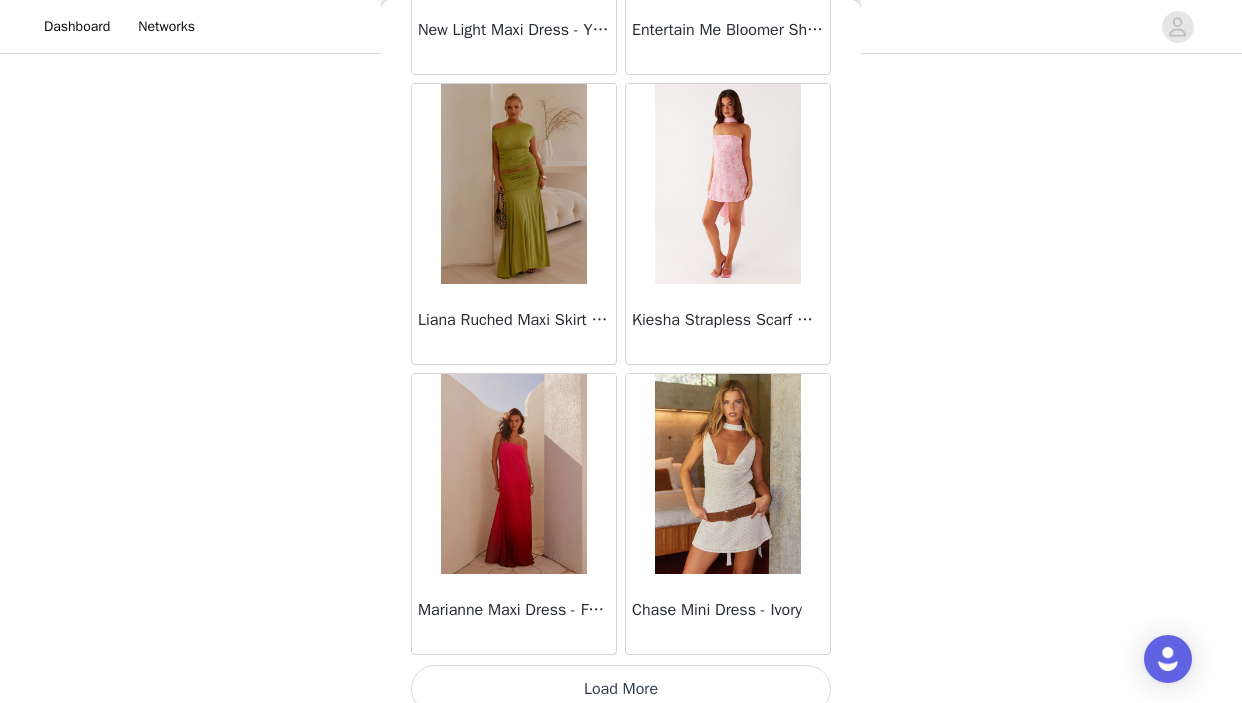 scroll, scrollTop: 60357, scrollLeft: 0, axis: vertical 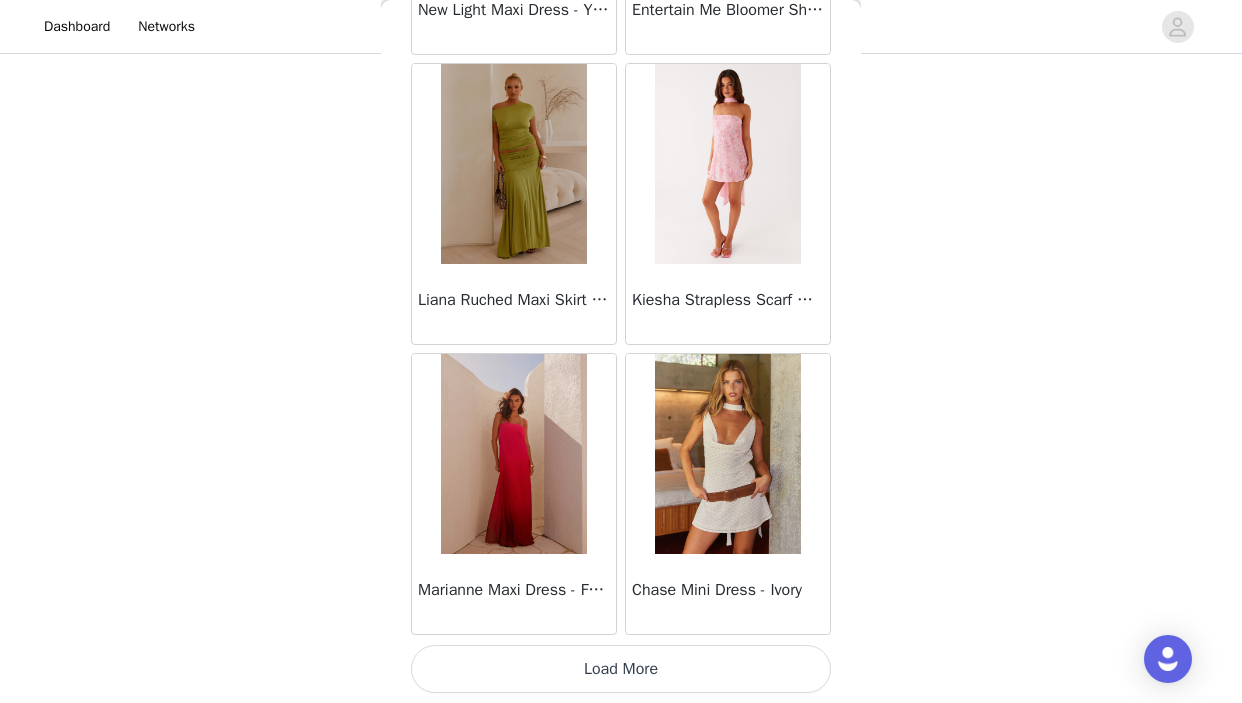 click on "Load More" at bounding box center [621, 669] 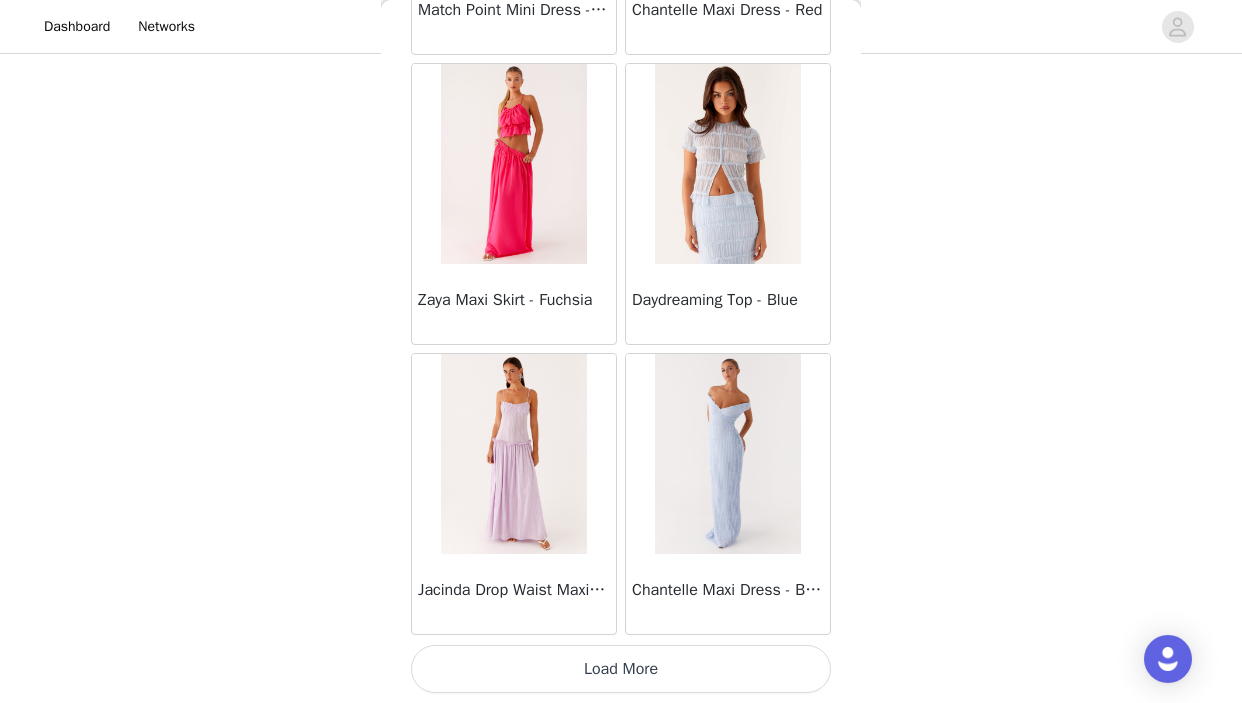 scroll, scrollTop: 63257, scrollLeft: 0, axis: vertical 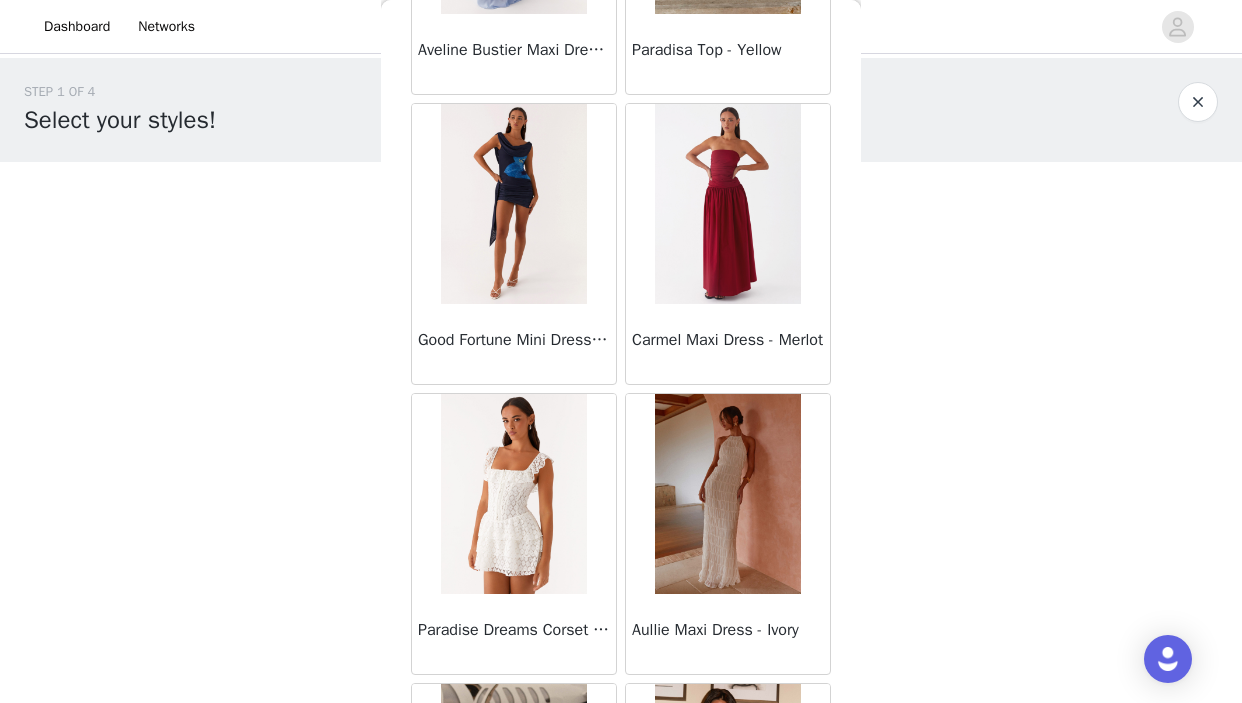 click on "Back       Manuka Ruffle Mini Dress - Yellow       Heart Of Glass Satin Maxi Dress - Blue       Ronnie Maxi Dress - Blue       Nicola Maxi Dress - Pink       Imani Maxi Dress - Pink       Liana Cowl Maxi Dress - Print       Cherry Skies Midi Dress - White       Crystal Clear Lace Midi Skirt - Ivory       Crystal Clear Lace Top - Ivory       Clayton Top - Black Gingham       Wish You Luck Denim Top - Dark Blue       Raphaela Mini Dress - Navy       Maloney Maxi Dress - White       Franco Tie Back Top - Blue       Frida Denim Shorts - Vintage Wash Blue       Consie Long Sleeve Mini Dress - Pale Blue       Mariella Linen Maxi Skirt - Pink       Mariella Linen Top - Pink       Aullie Maxi Dress - Pink       Scorpio Crochet Mini Skirt - Ivory       Carnation Long Sleeve Knit Maxi Dress - Blue       Tara Maxi Dress - Pink Print       Kandi Mini Skirt - Mint       Bohemian Bliss Mesh Mini Dress - Green Floral       Carpe Diem Crochet Mini Dress - Ivory       Calissa Haltherneck Mini Dress - Pink" at bounding box center [621, 351] 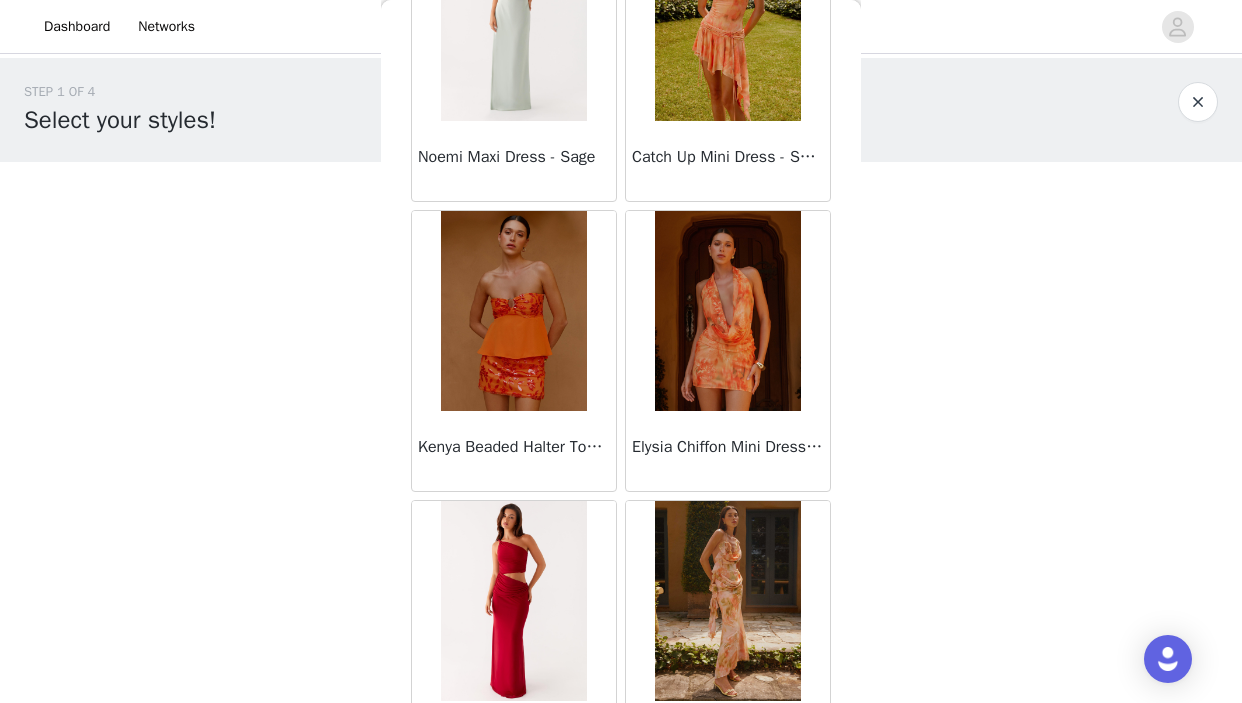 scroll, scrollTop: 10002, scrollLeft: 0, axis: vertical 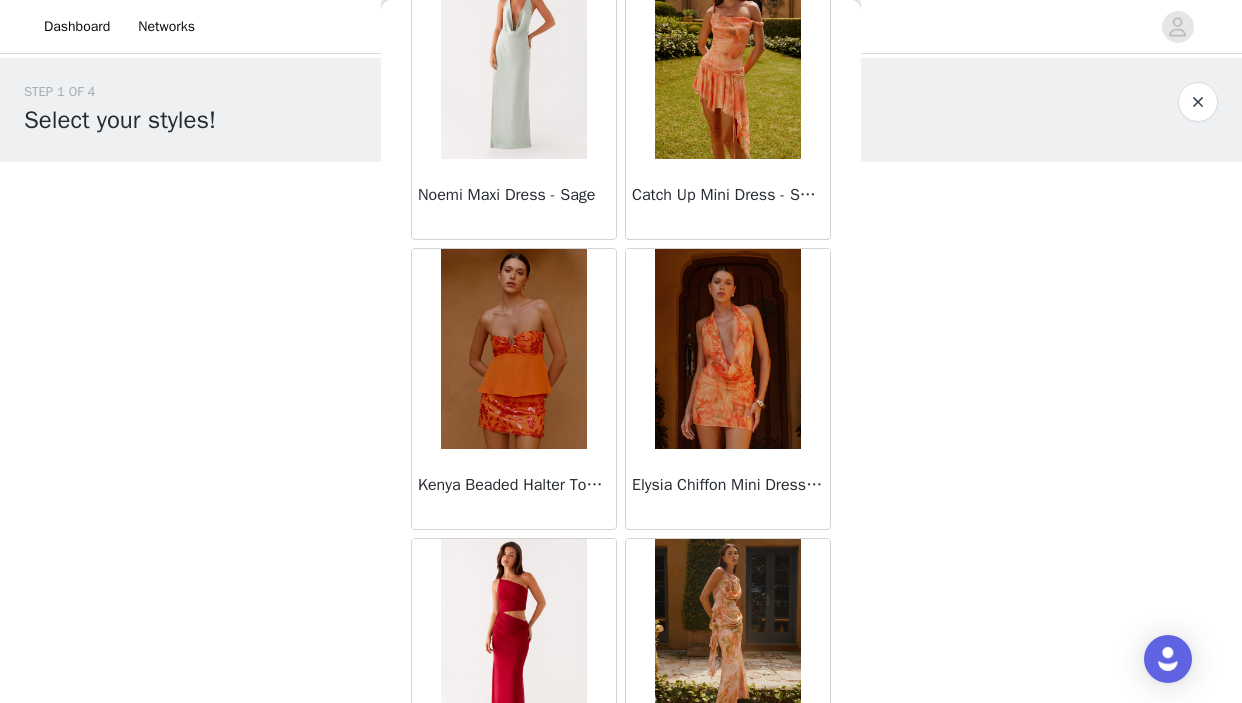click at bounding box center (513, 349) 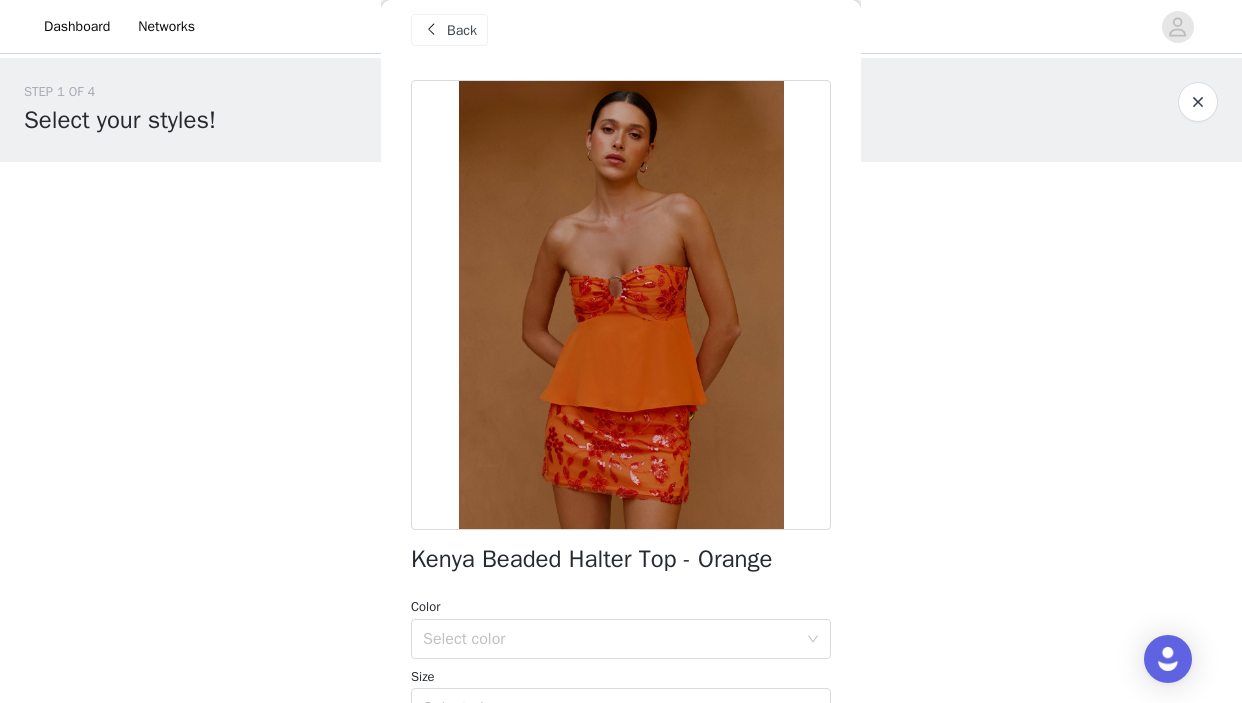 scroll, scrollTop: 112, scrollLeft: 0, axis: vertical 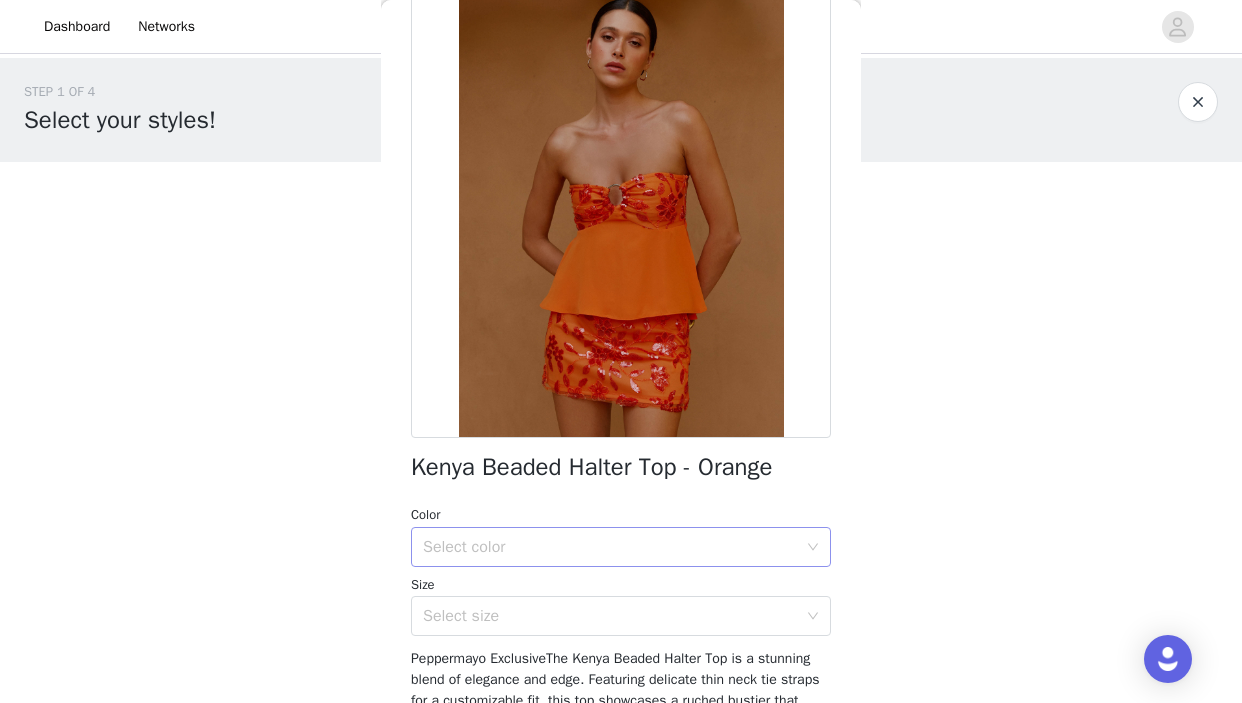 click on "Select color" at bounding box center (610, 547) 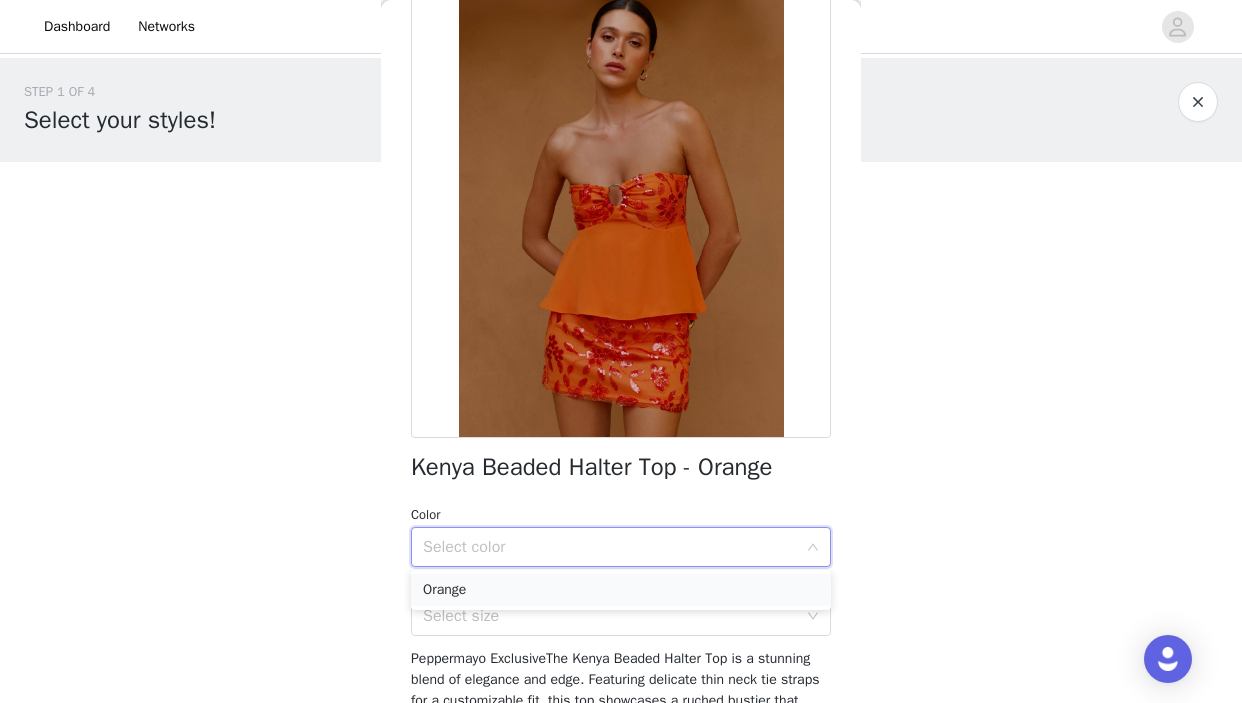 click on "Orange" at bounding box center [621, 590] 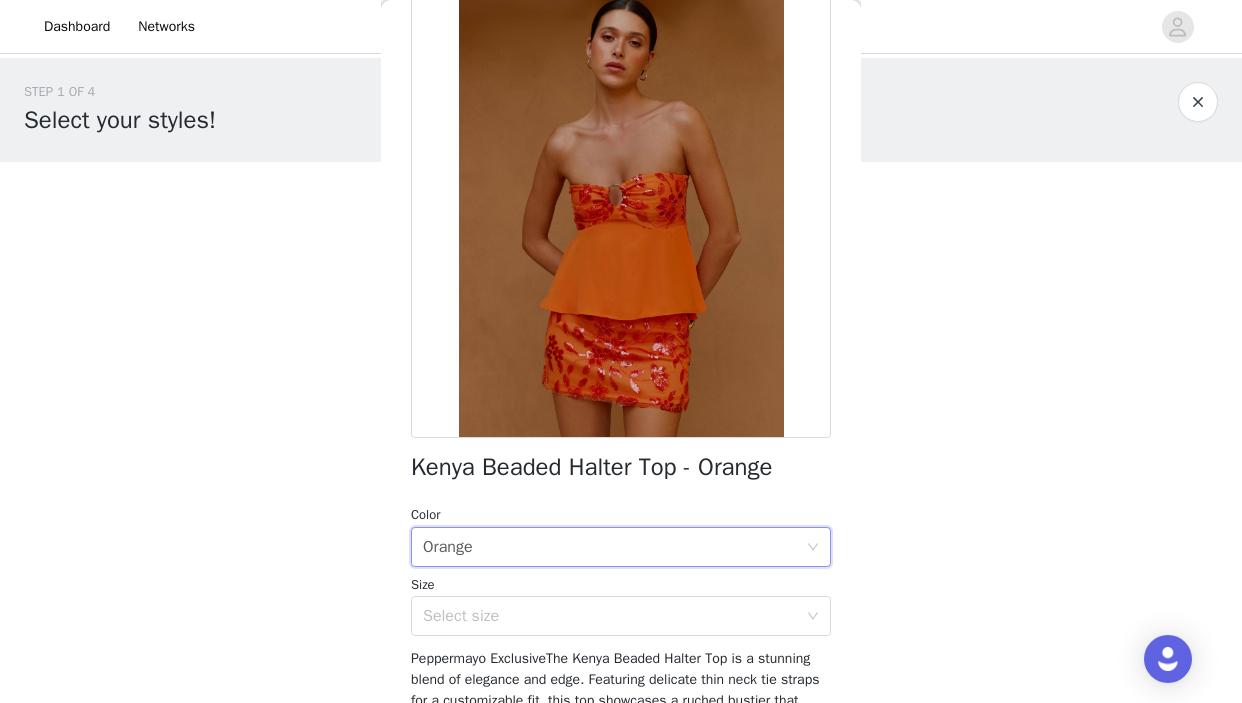 scroll, scrollTop: 176, scrollLeft: 0, axis: vertical 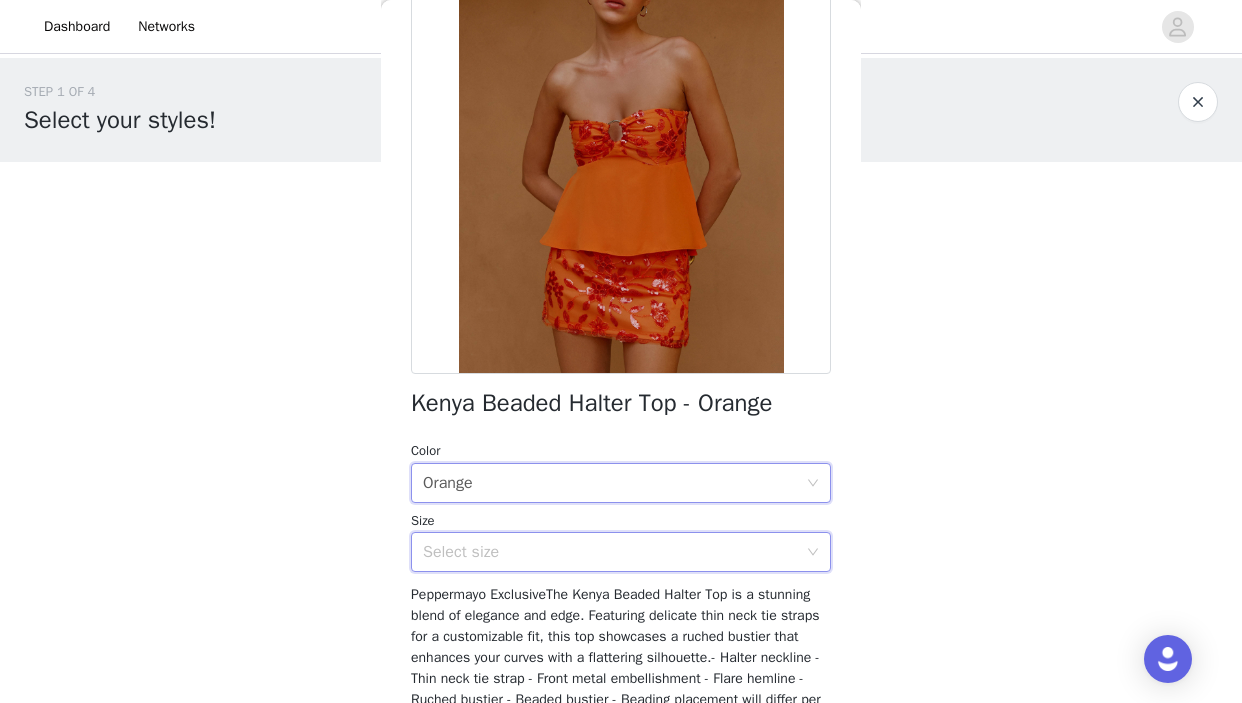 click on "Select size" at bounding box center [614, 552] 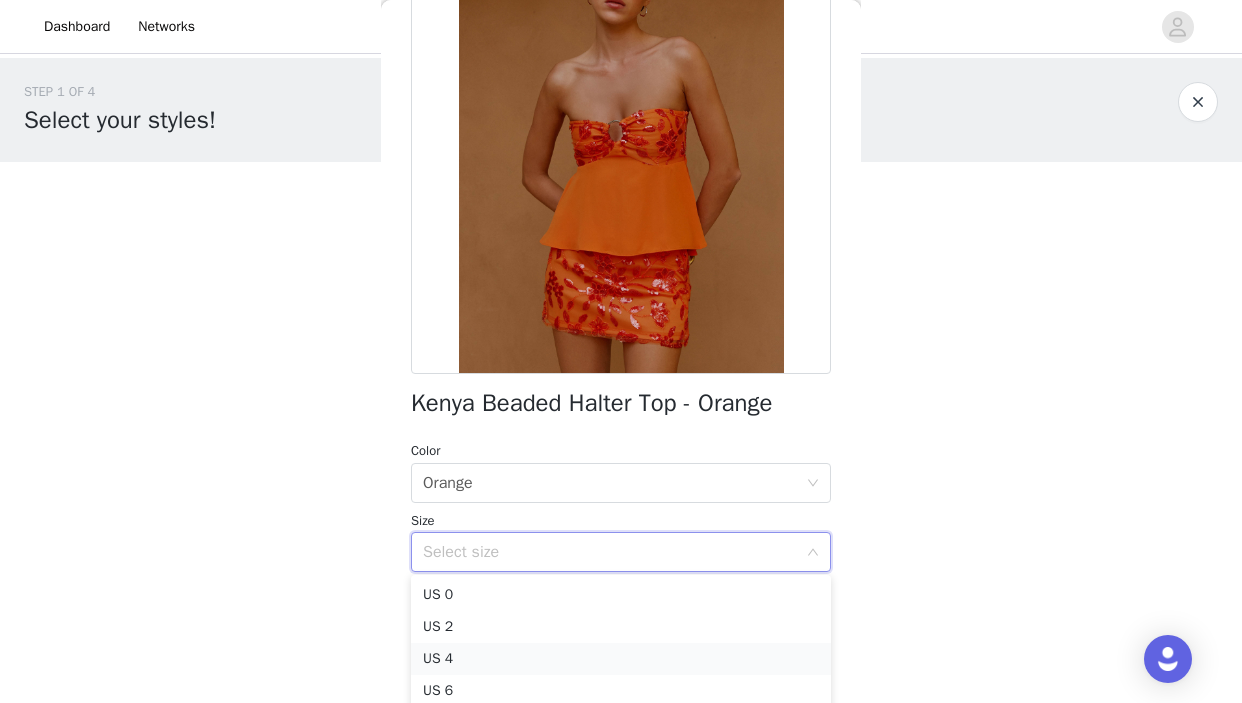 click on "US 4" at bounding box center [621, 659] 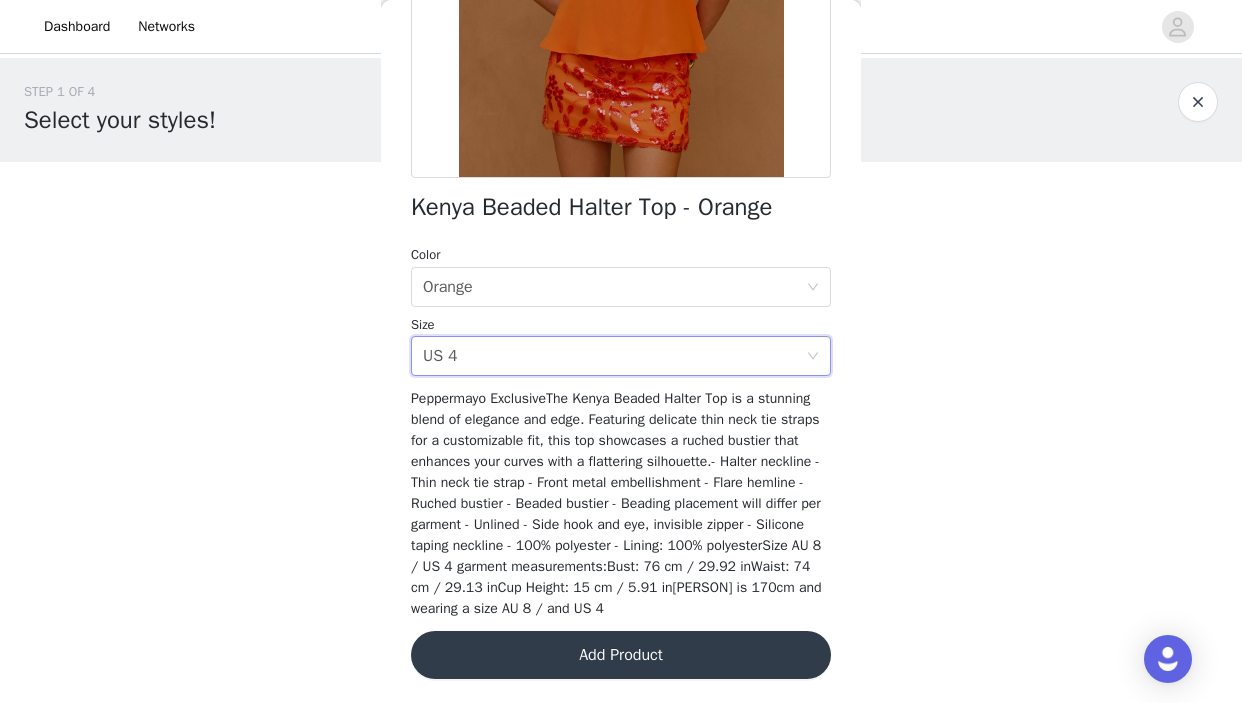 scroll, scrollTop: 392, scrollLeft: 0, axis: vertical 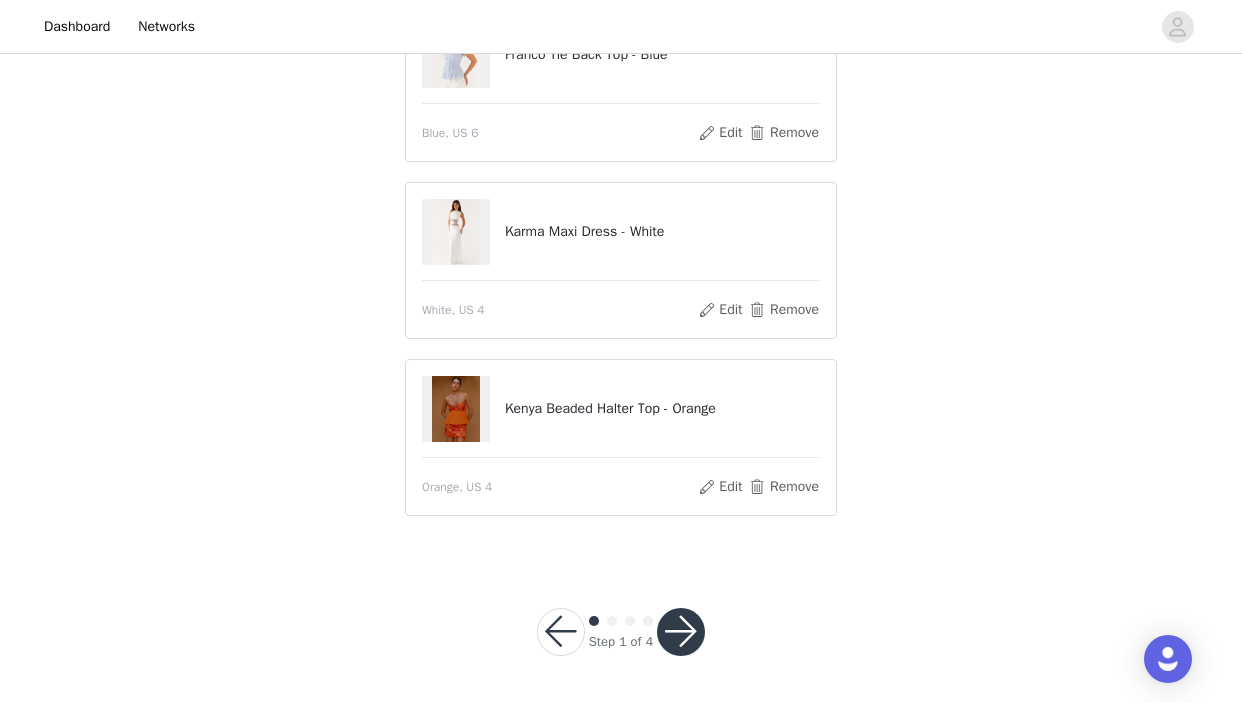 click at bounding box center (681, 632) 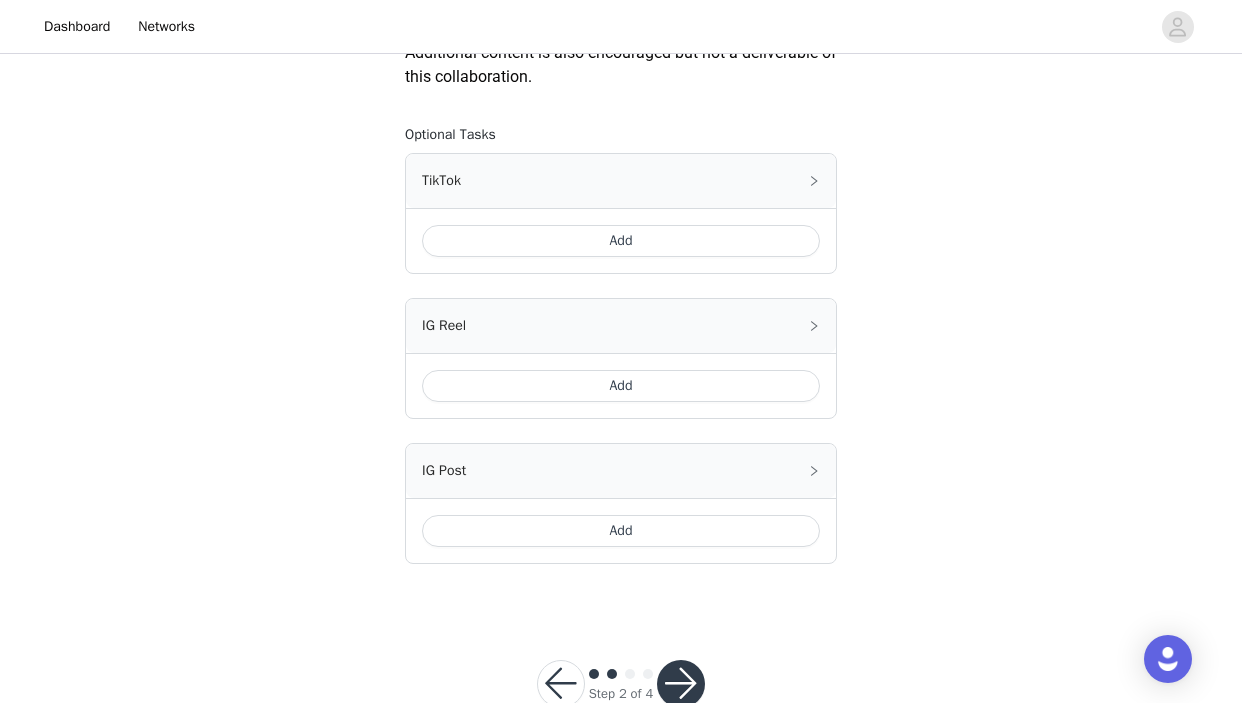 scroll, scrollTop: 1181, scrollLeft: 0, axis: vertical 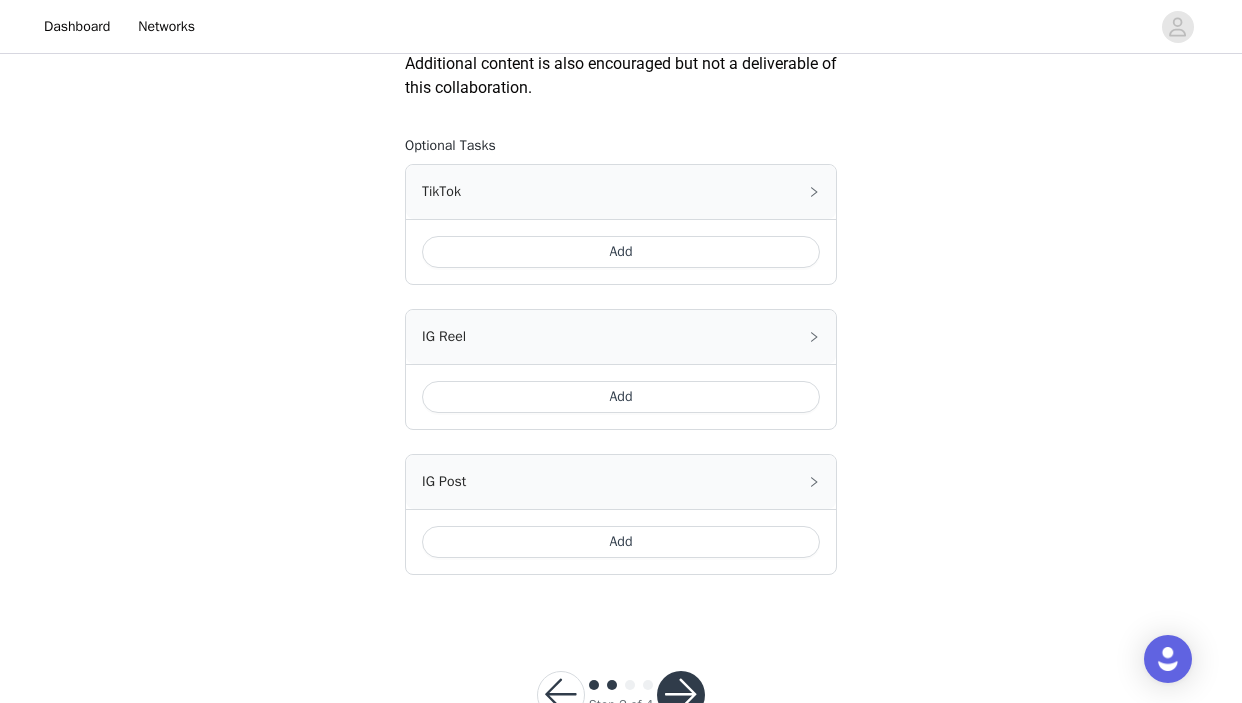 click on "Add" at bounding box center (621, 542) 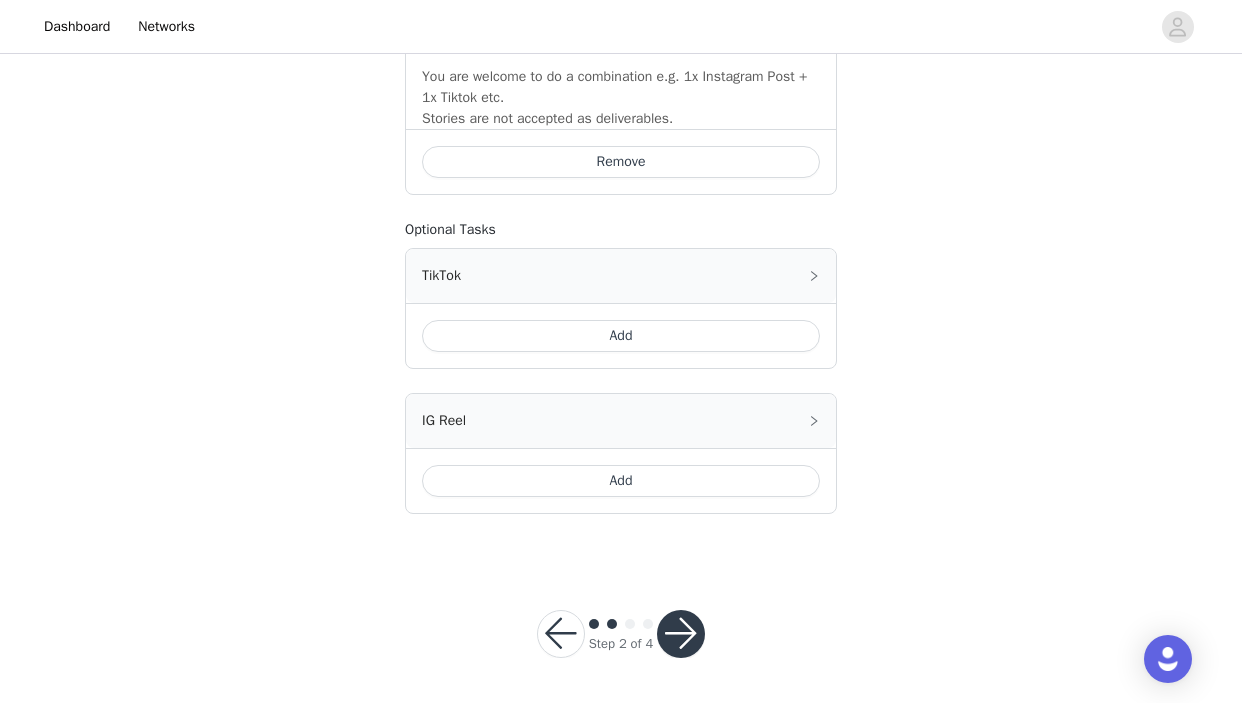 scroll, scrollTop: 1597, scrollLeft: 0, axis: vertical 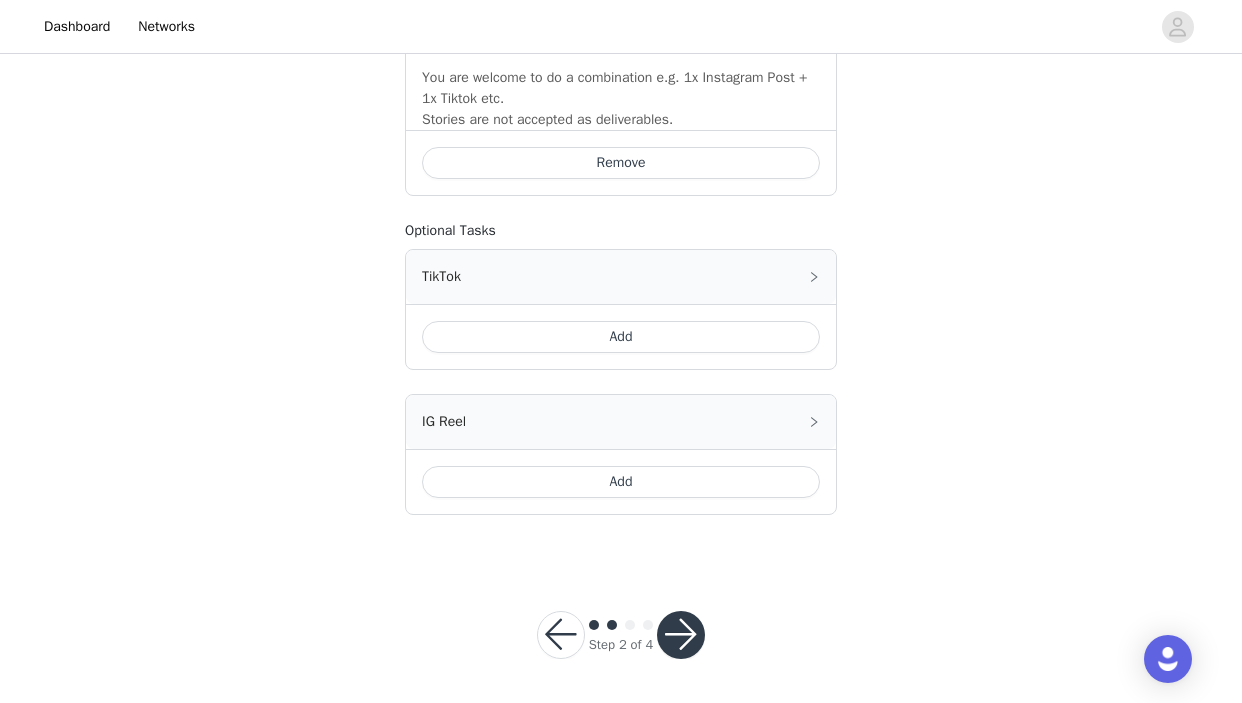 click at bounding box center [681, 635] 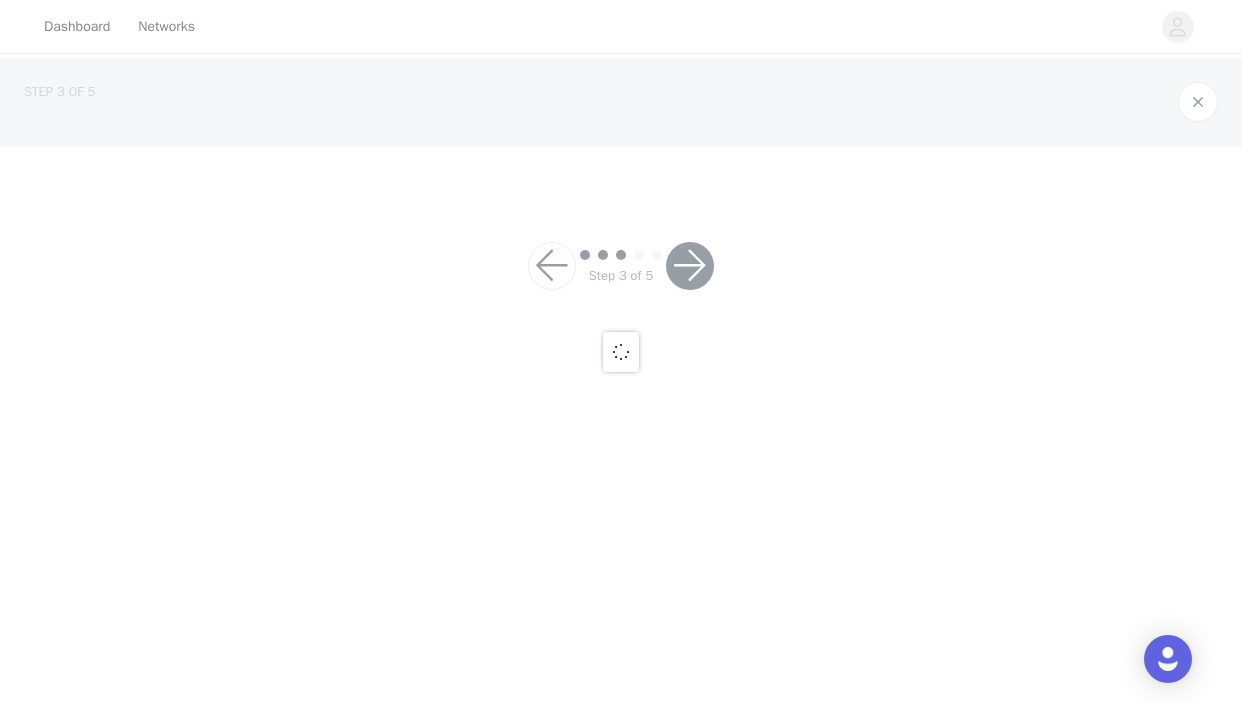 scroll, scrollTop: 0, scrollLeft: 0, axis: both 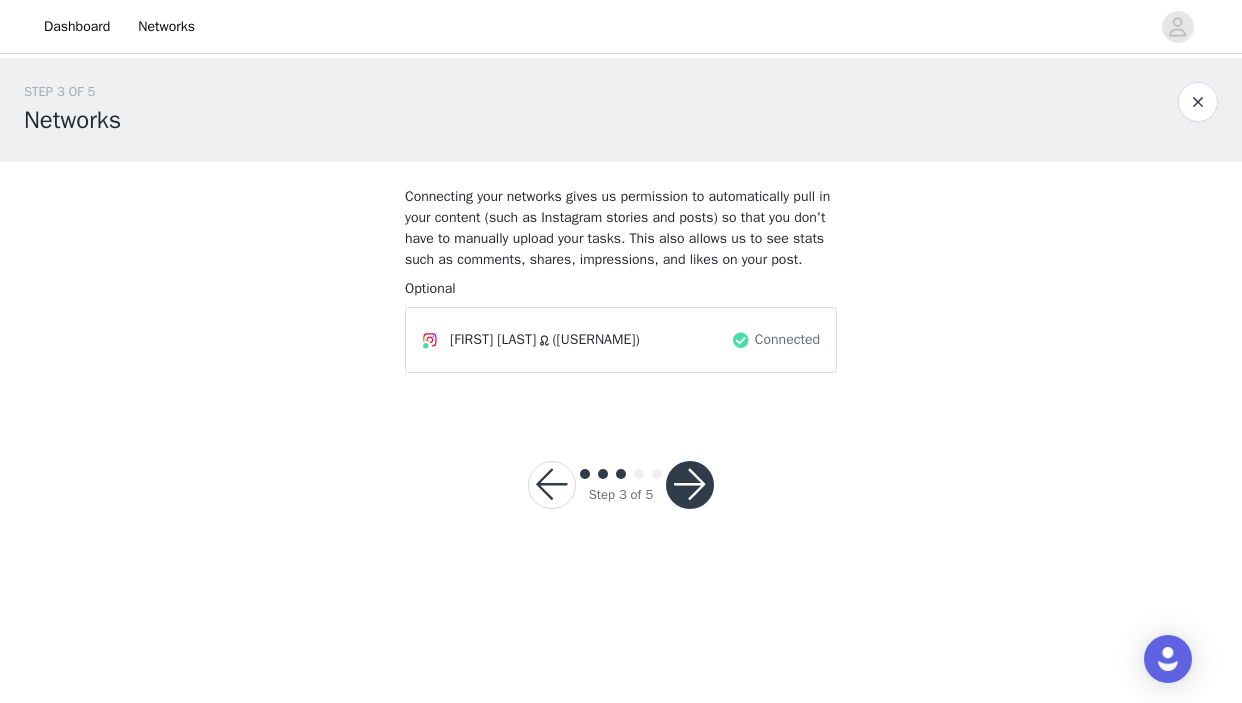 click on "([USERNAME])" at bounding box center (595, 339) 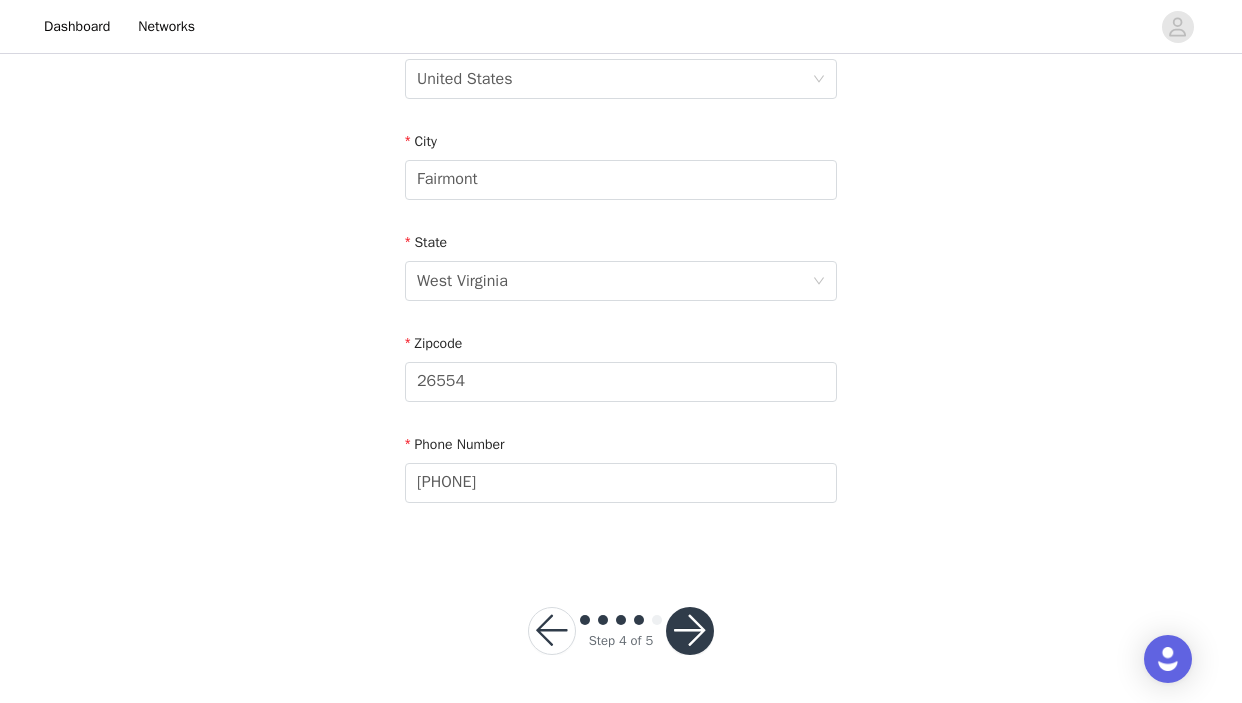 scroll, scrollTop: 660, scrollLeft: 0, axis: vertical 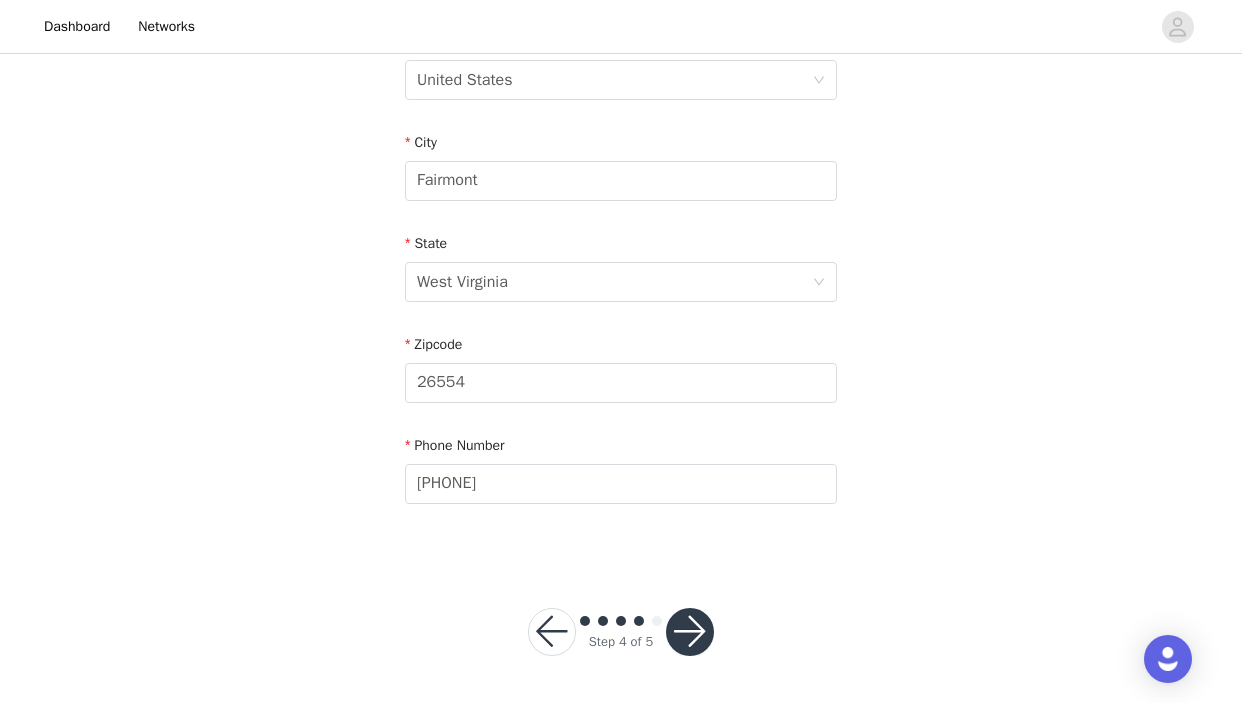 click at bounding box center (690, 632) 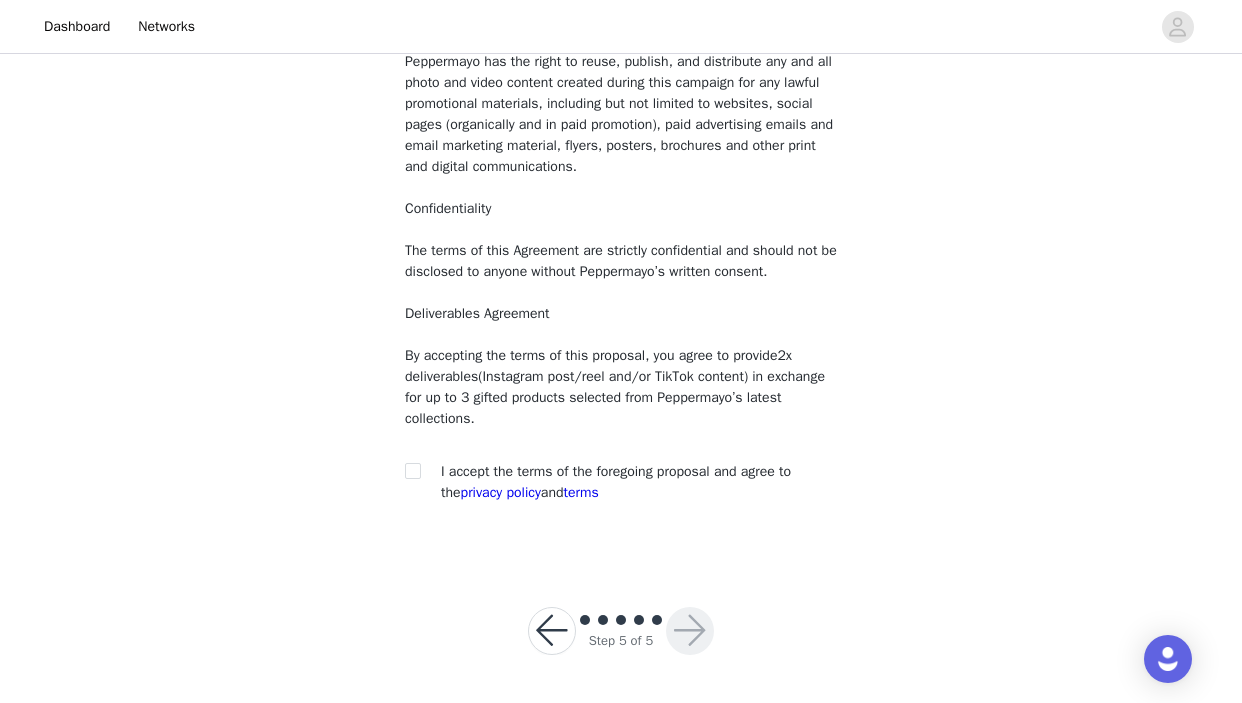 scroll, scrollTop: 221, scrollLeft: 0, axis: vertical 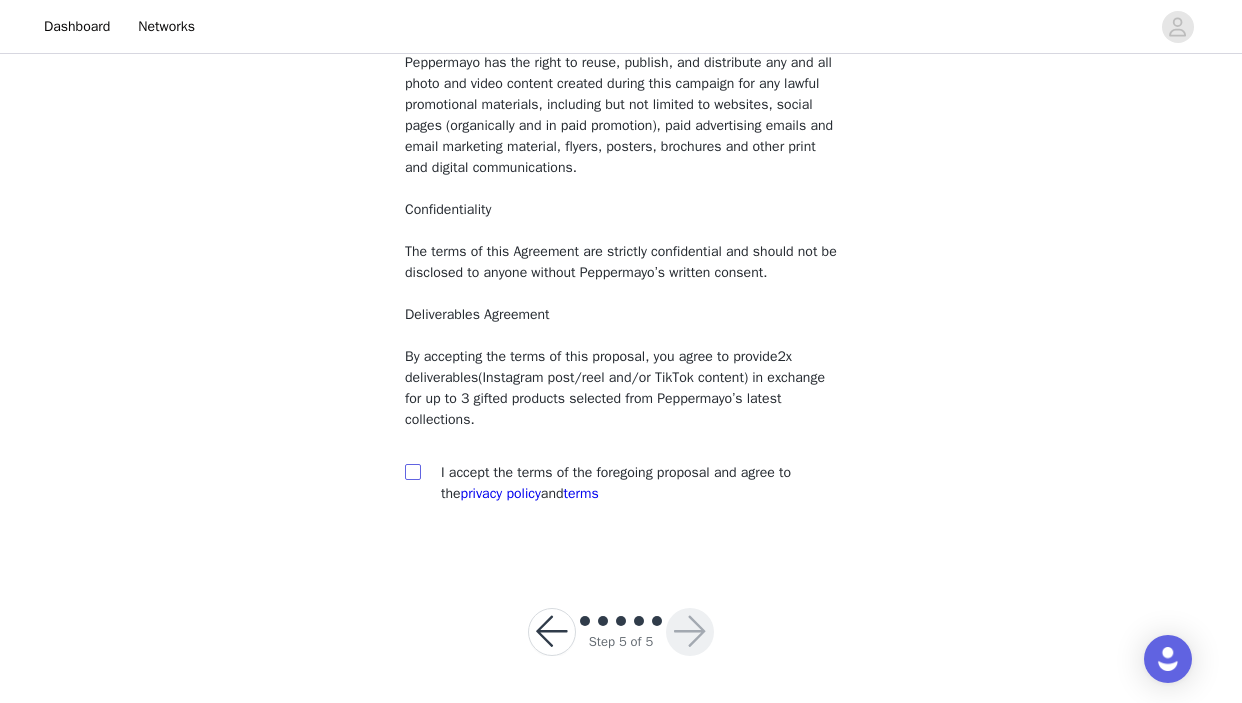 click at bounding box center (413, 472) 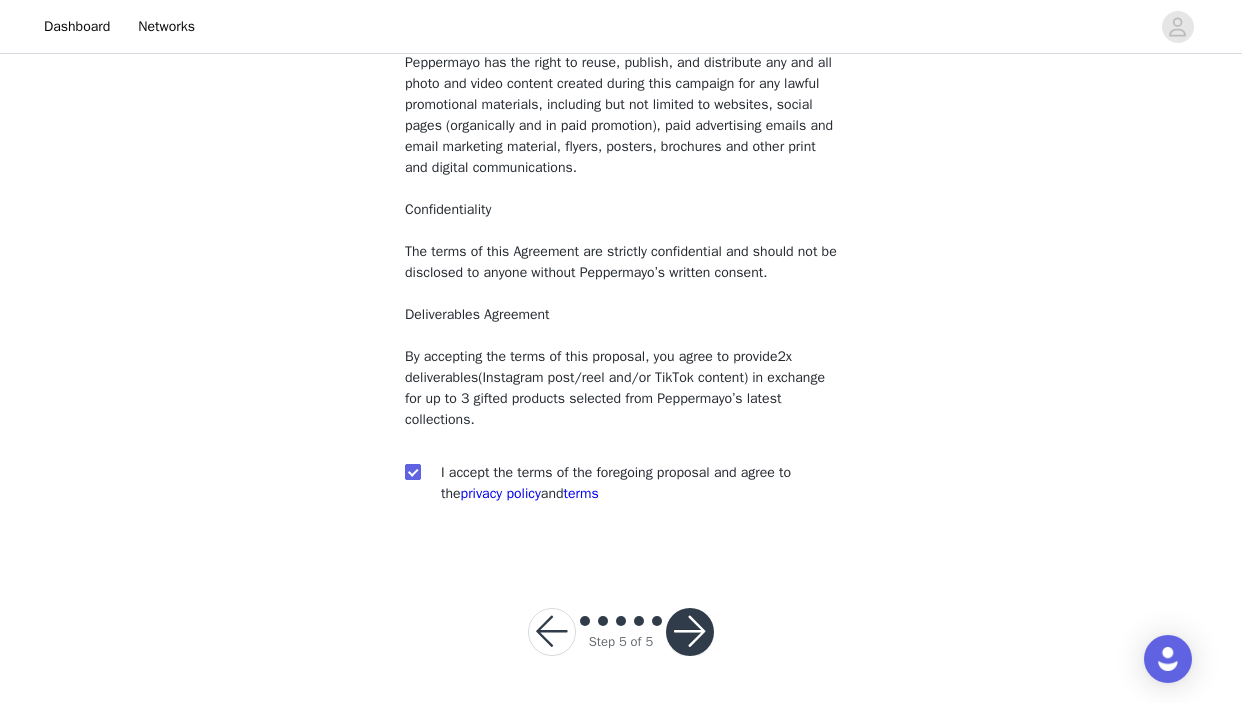 checkbox on "true" 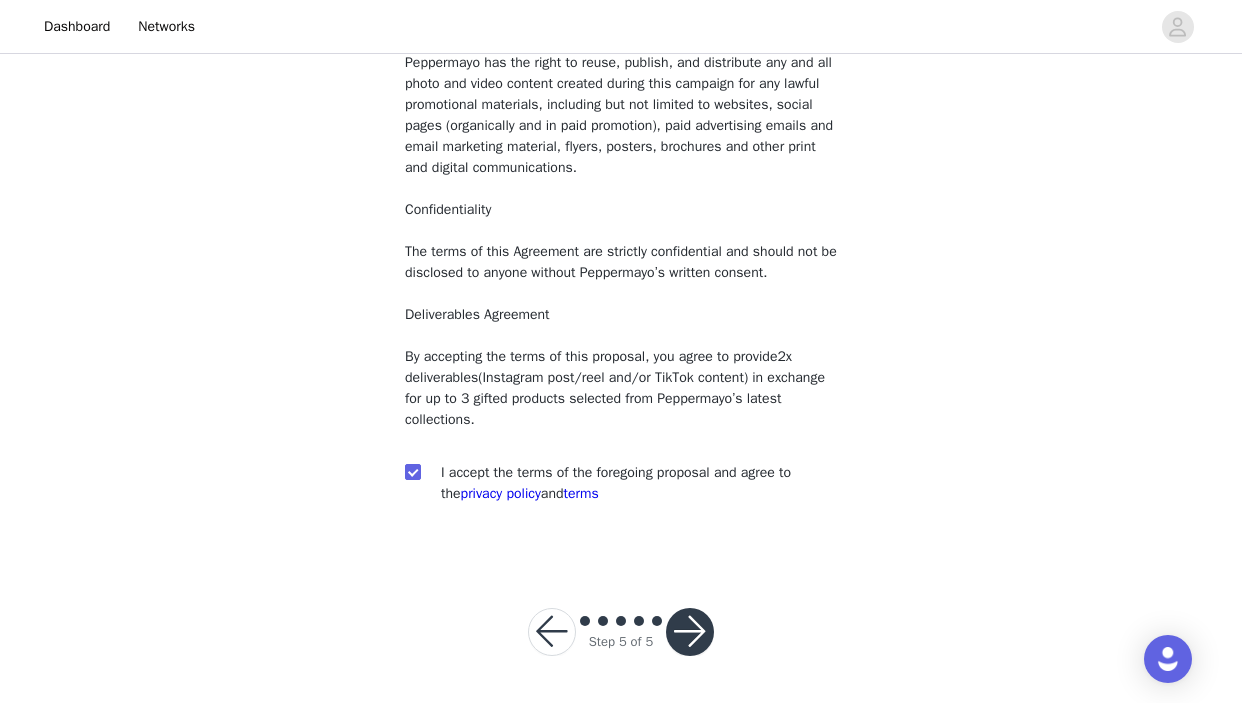 click at bounding box center (690, 632) 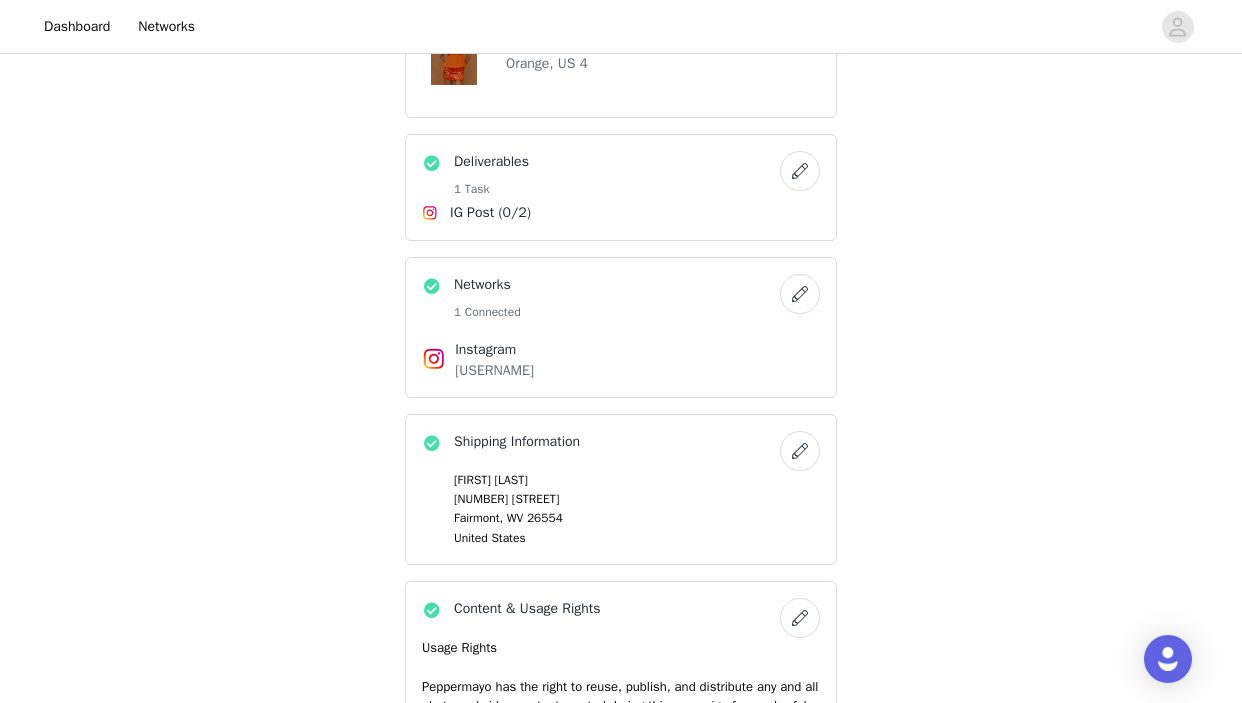 scroll, scrollTop: 1021, scrollLeft: 0, axis: vertical 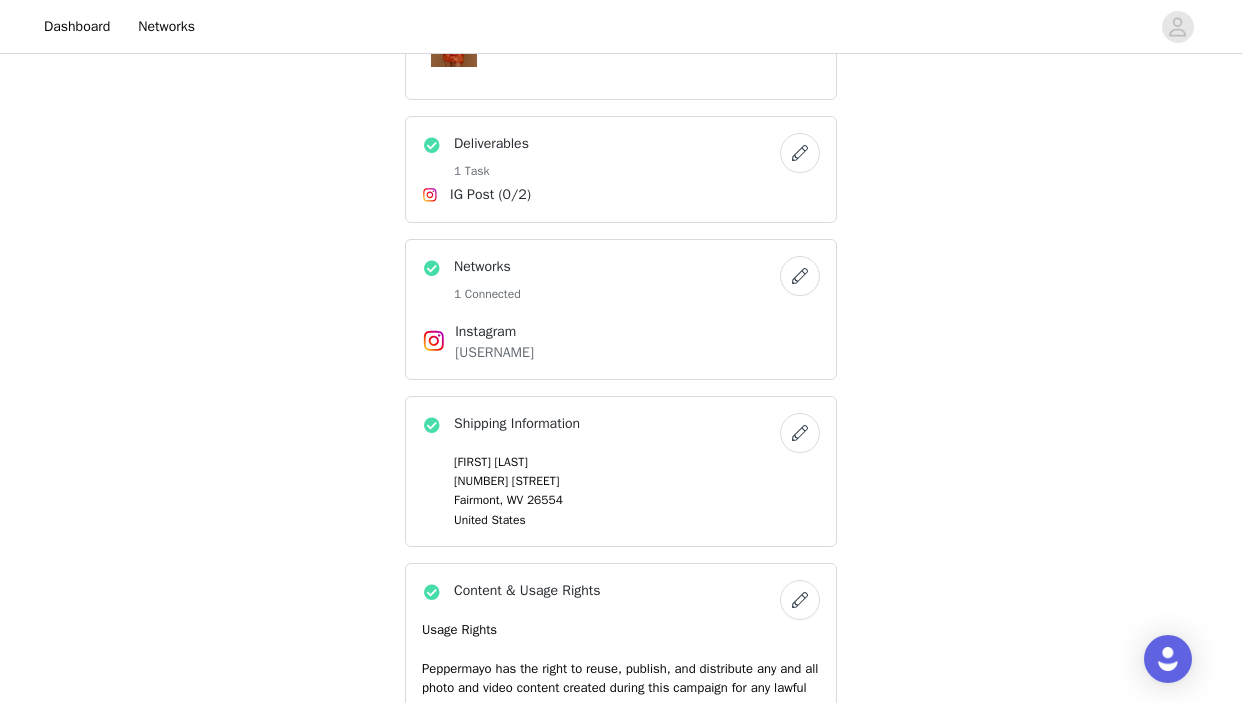 click at bounding box center [800, 276] 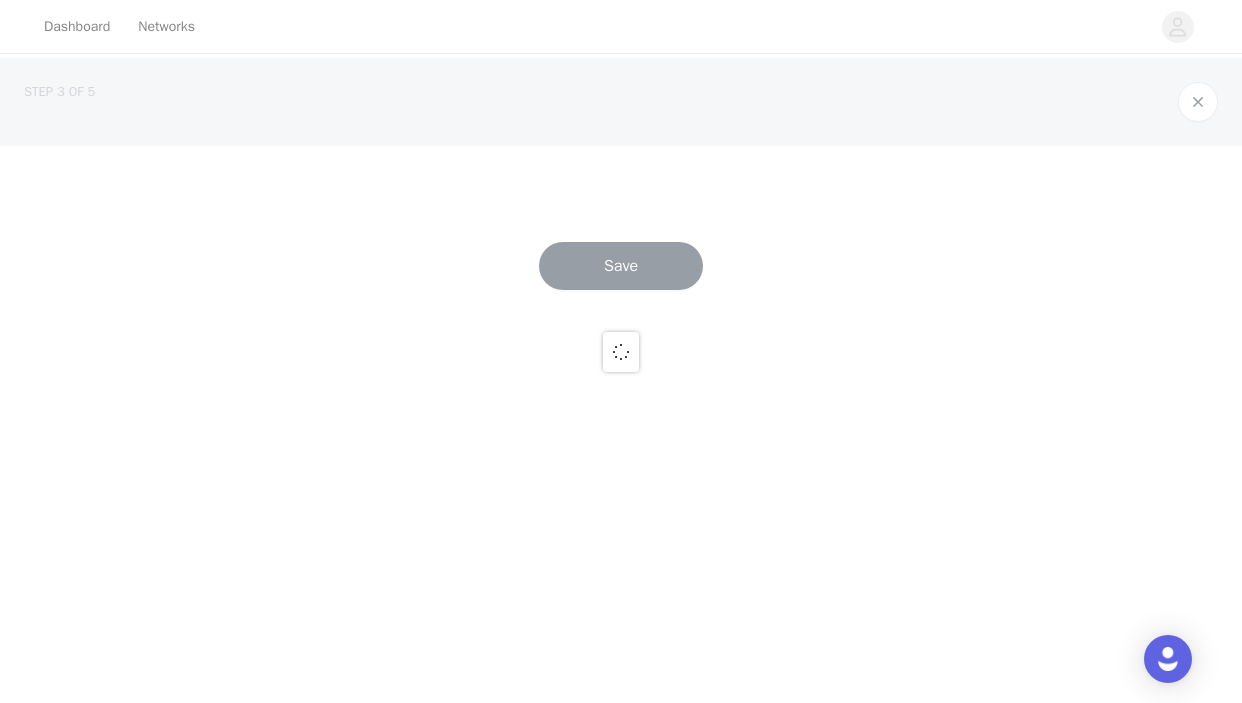 scroll, scrollTop: 0, scrollLeft: 0, axis: both 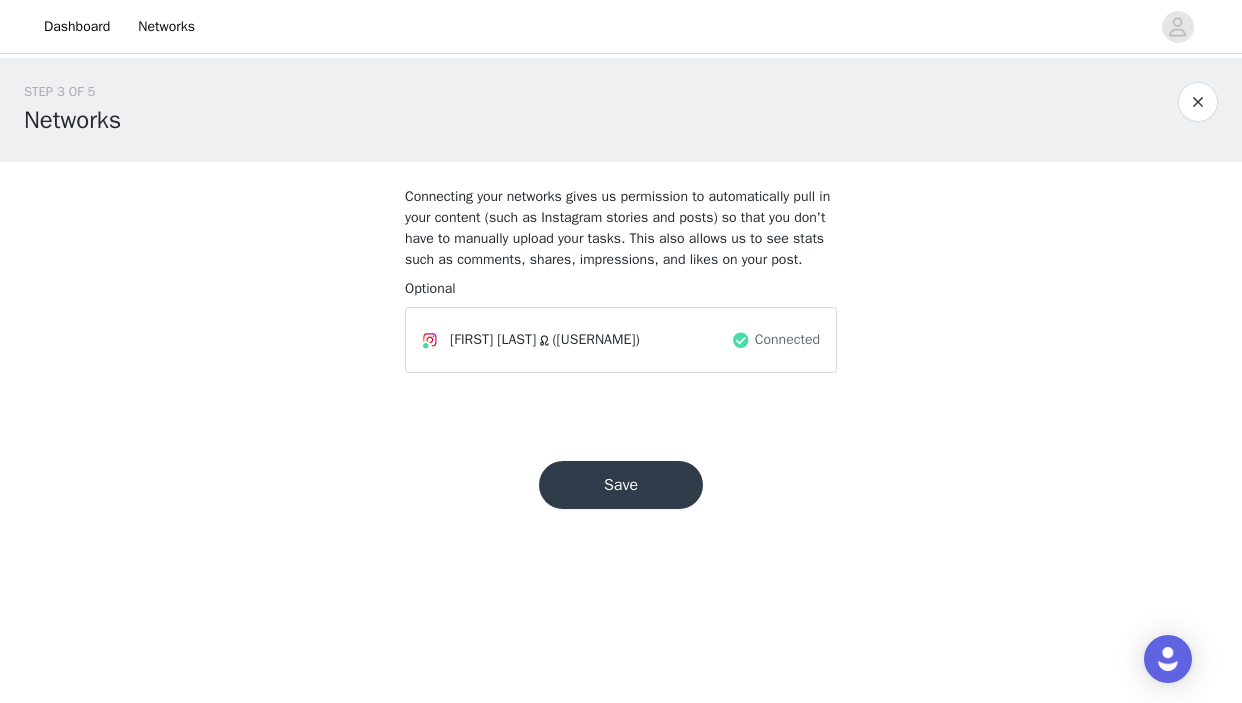 click on "([USERNAME])" at bounding box center (595, 339) 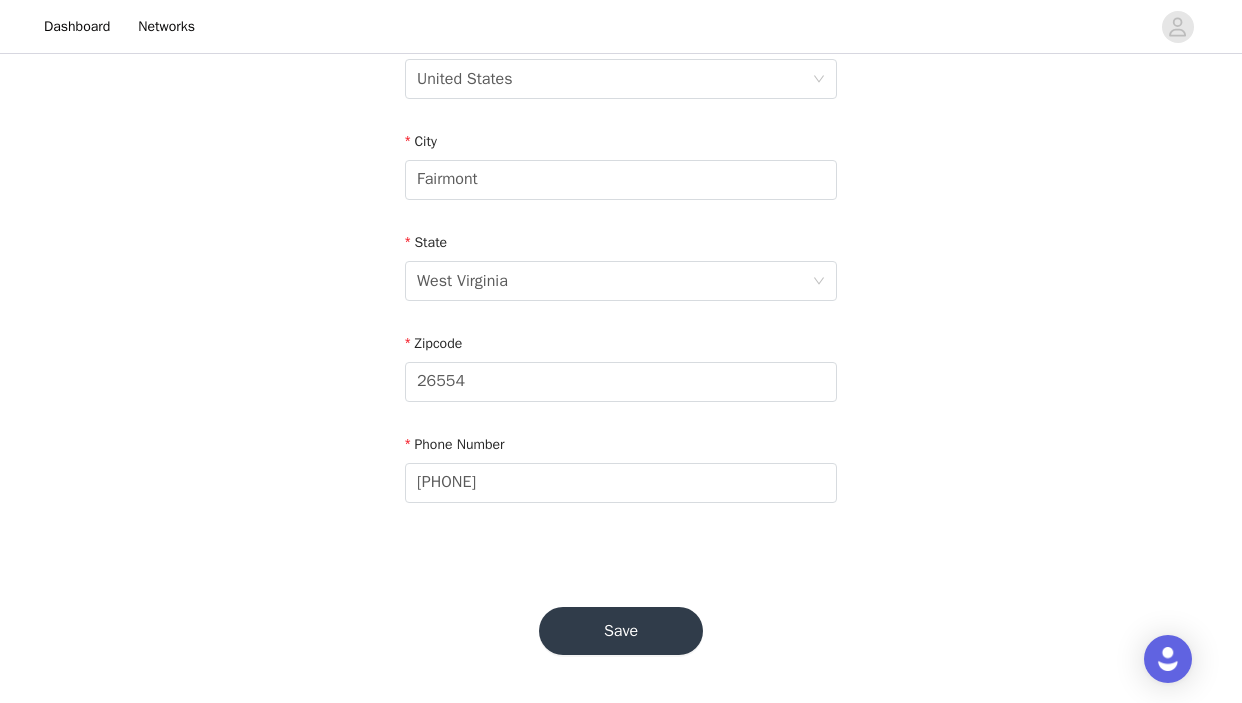 scroll, scrollTop: 660, scrollLeft: 0, axis: vertical 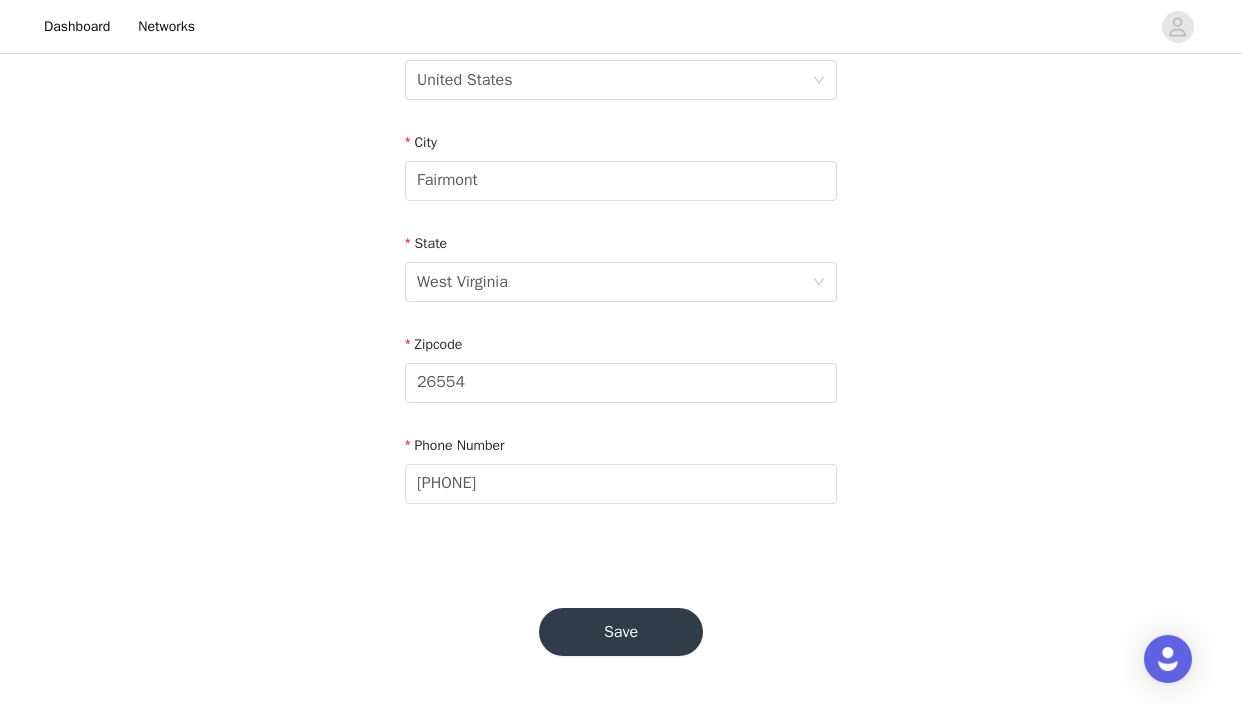 click on "Save" at bounding box center (621, 632) 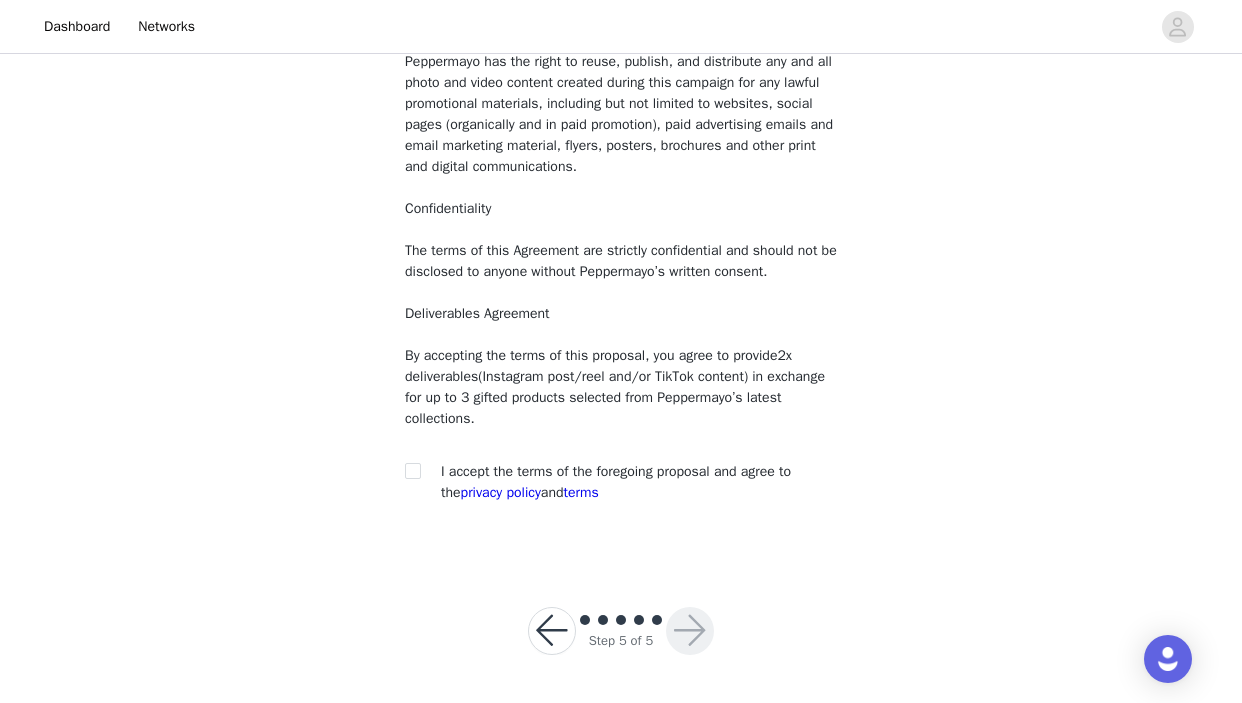 scroll, scrollTop: 221, scrollLeft: 0, axis: vertical 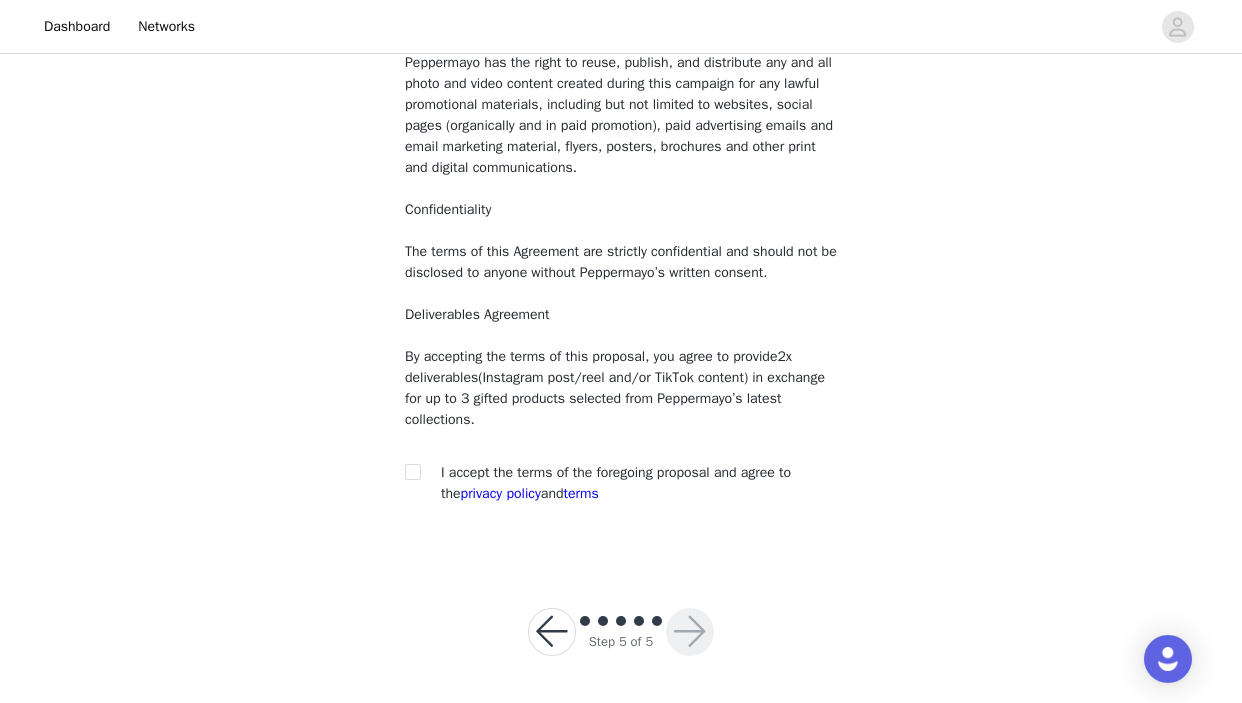 click at bounding box center (412, 471) 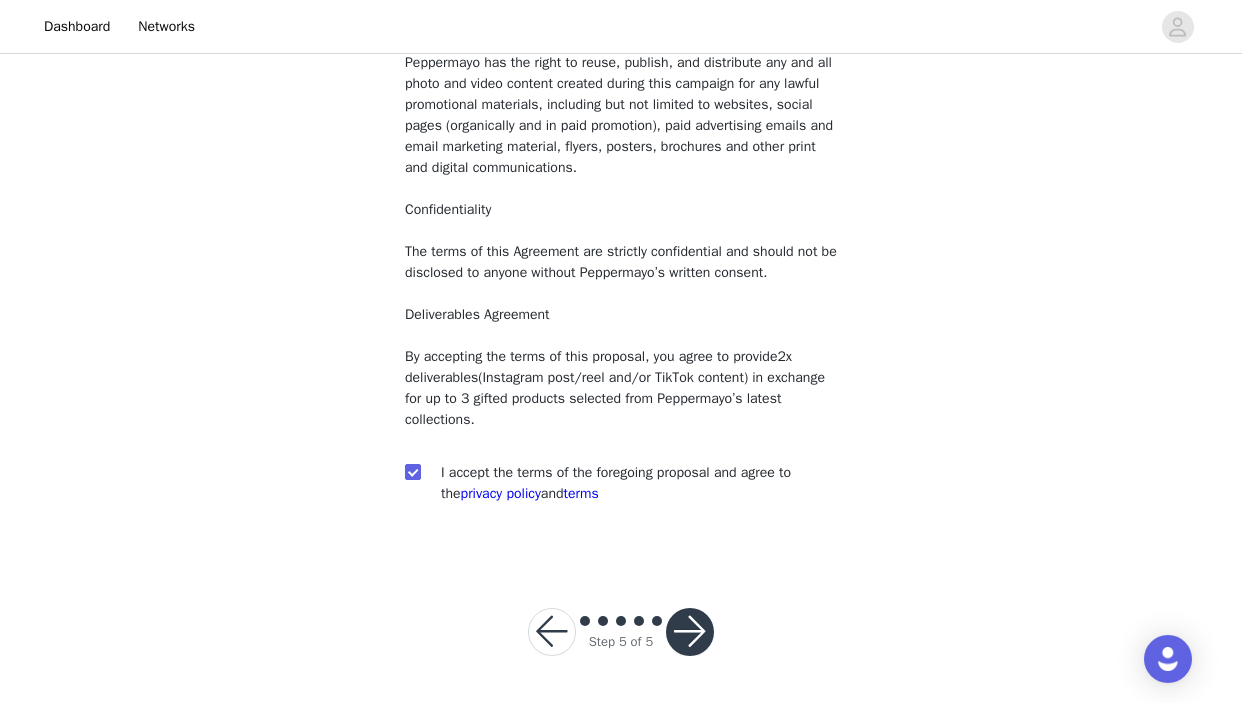 click at bounding box center (690, 632) 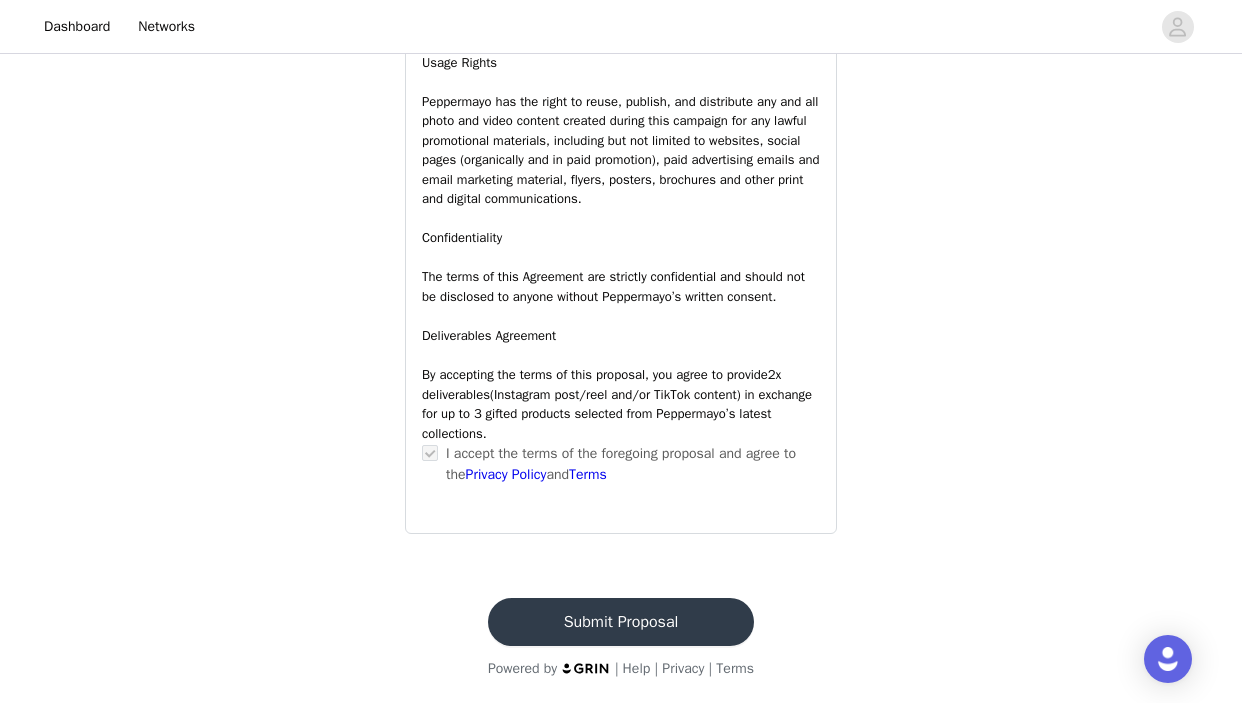 scroll, scrollTop: 1597, scrollLeft: 0, axis: vertical 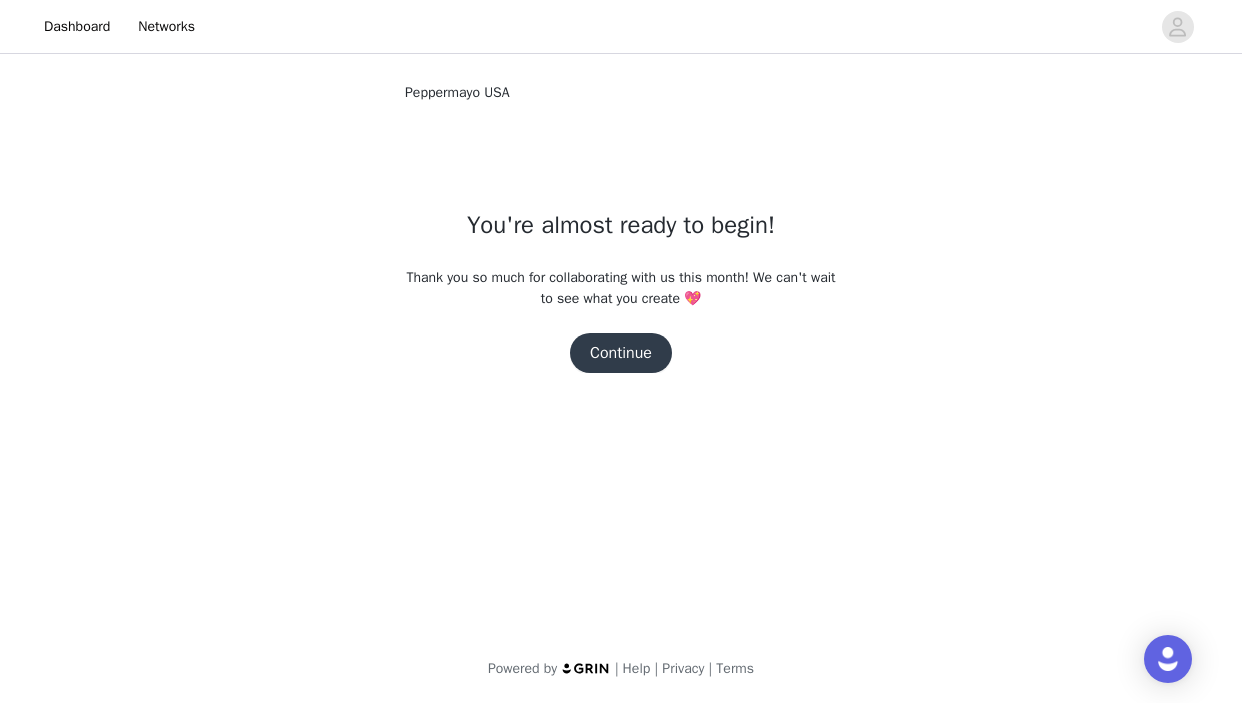 click on "Continue" at bounding box center [621, 353] 